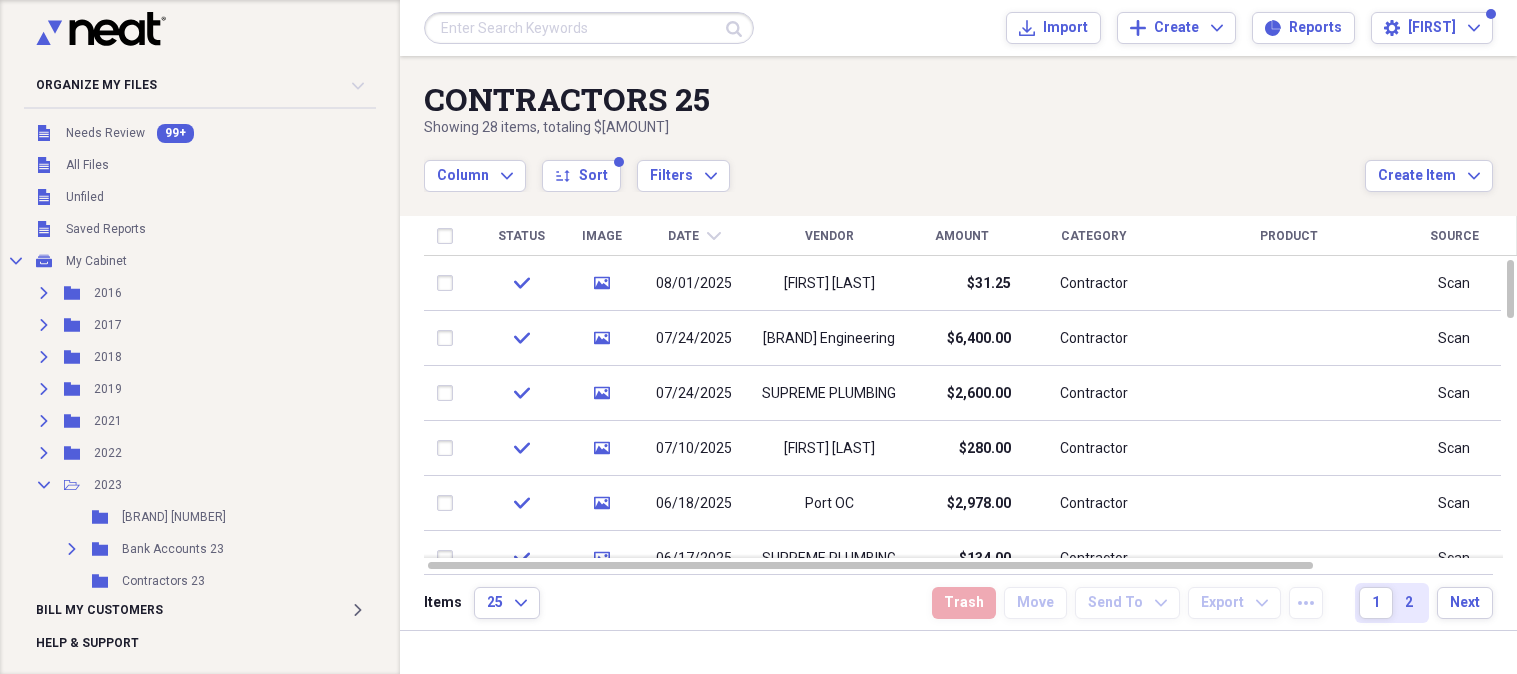scroll, scrollTop: 0, scrollLeft: 0, axis: both 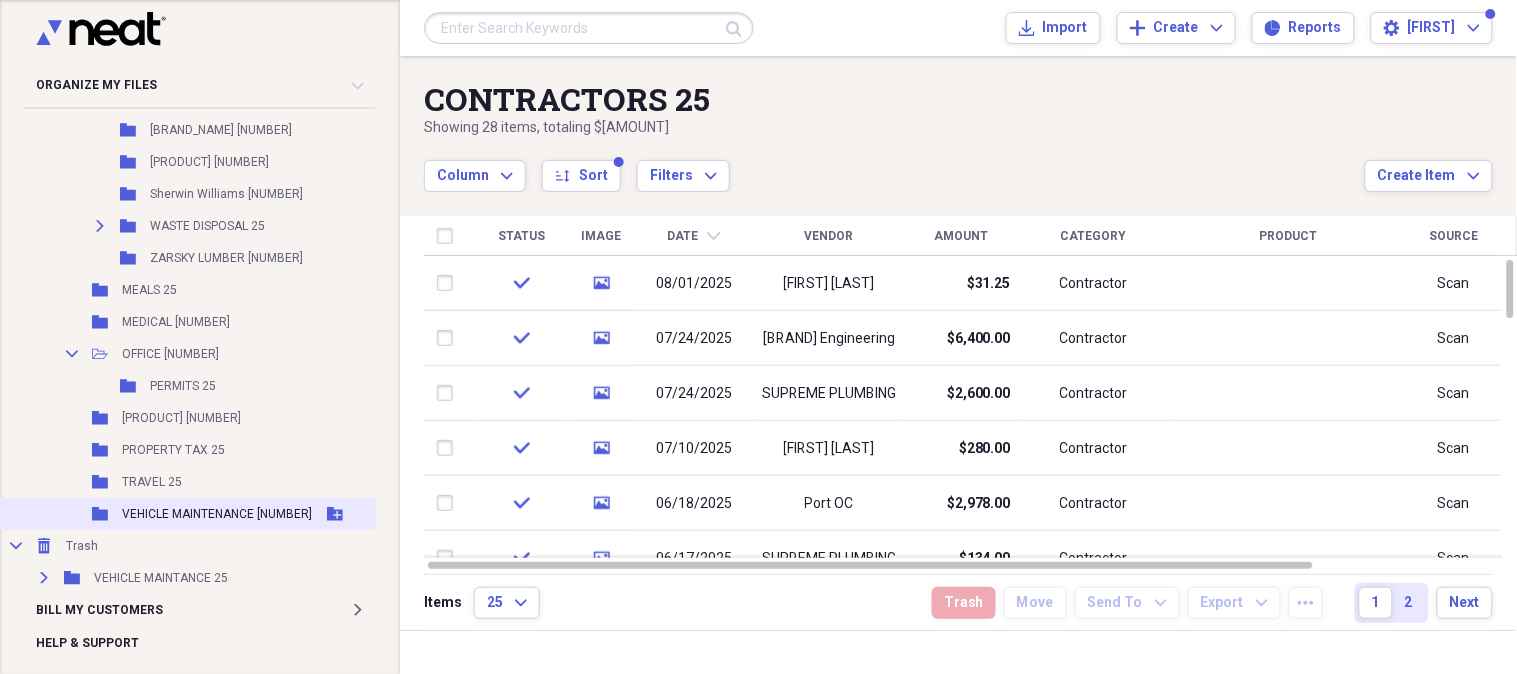 click on "VEHICLE MAINTENANCE [NUMBER]" at bounding box center [217, 514] 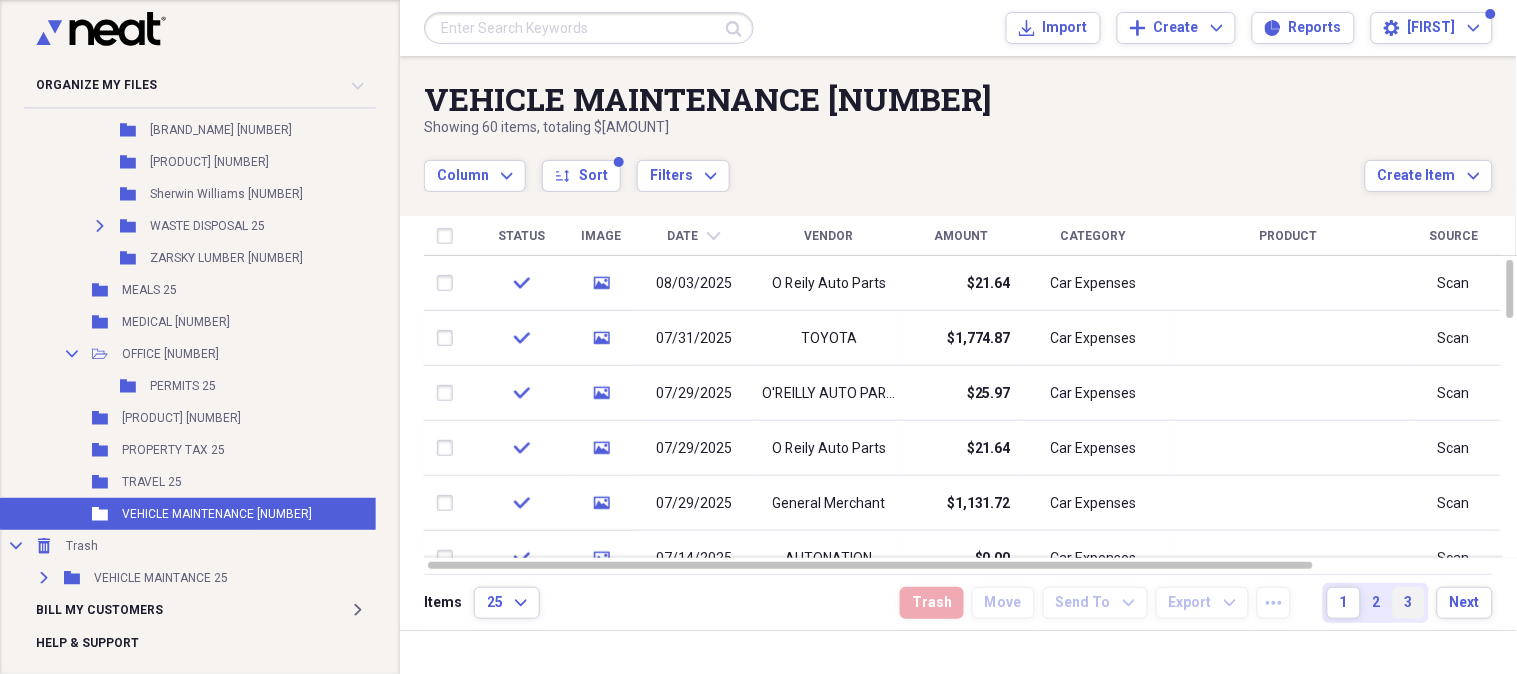 click on "3" at bounding box center (1409, 603) 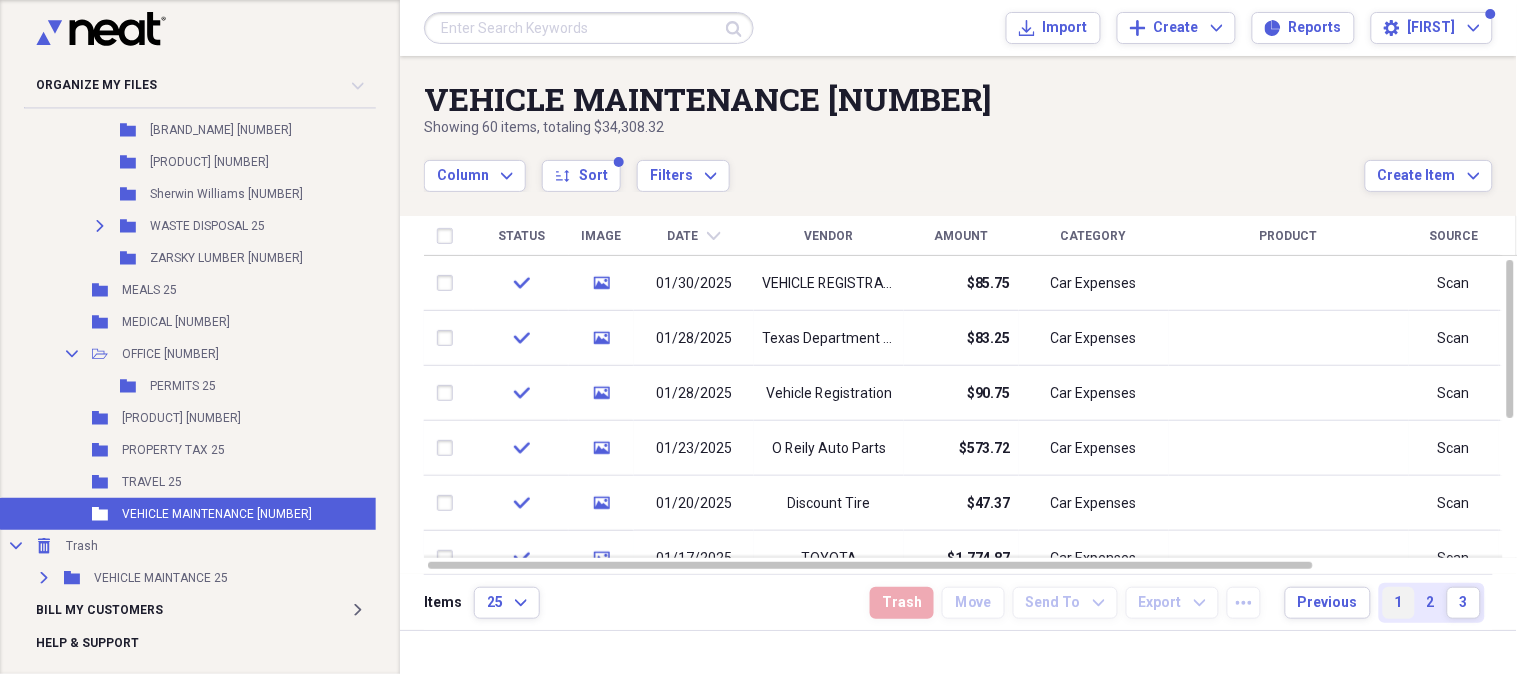 click on "1" at bounding box center (1399, 603) 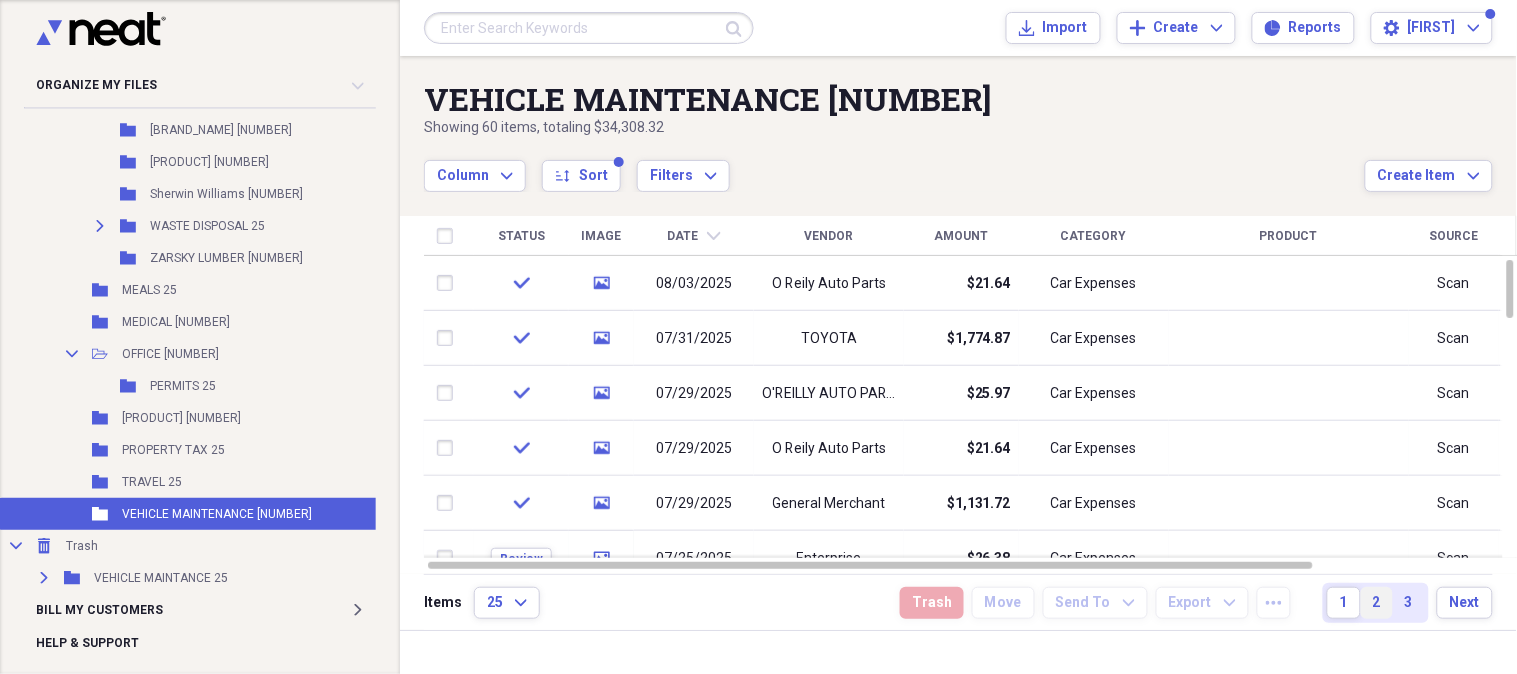 click on "2" at bounding box center [1377, 603] 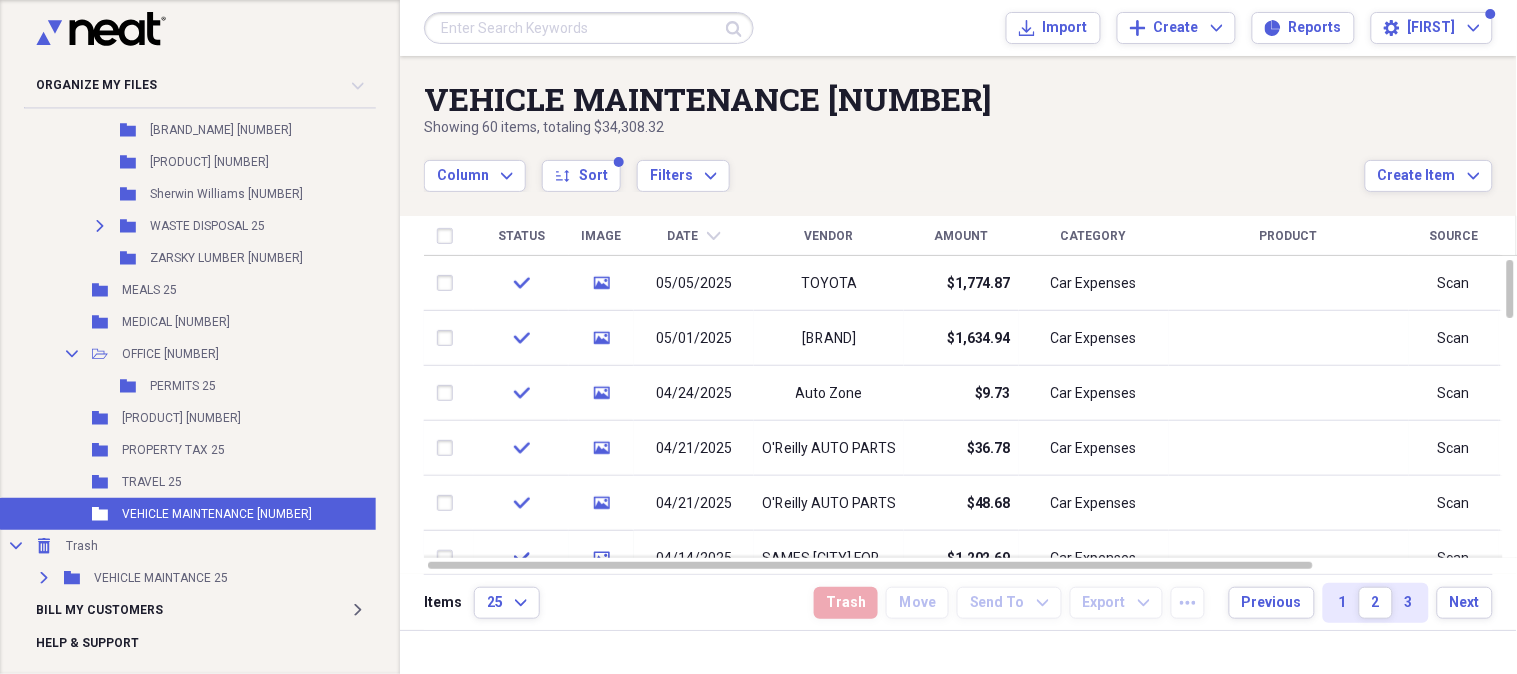 click on "chevron-down" 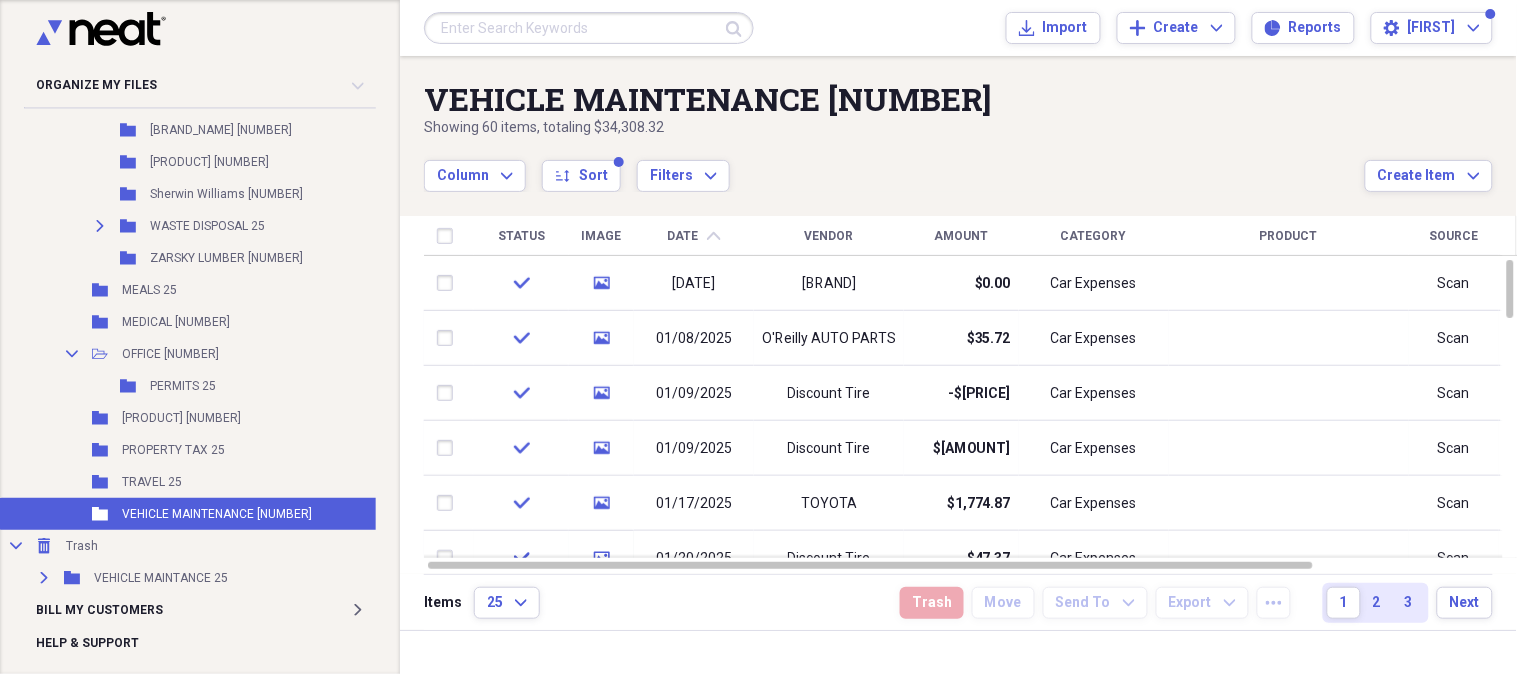 click on "chevron-up" 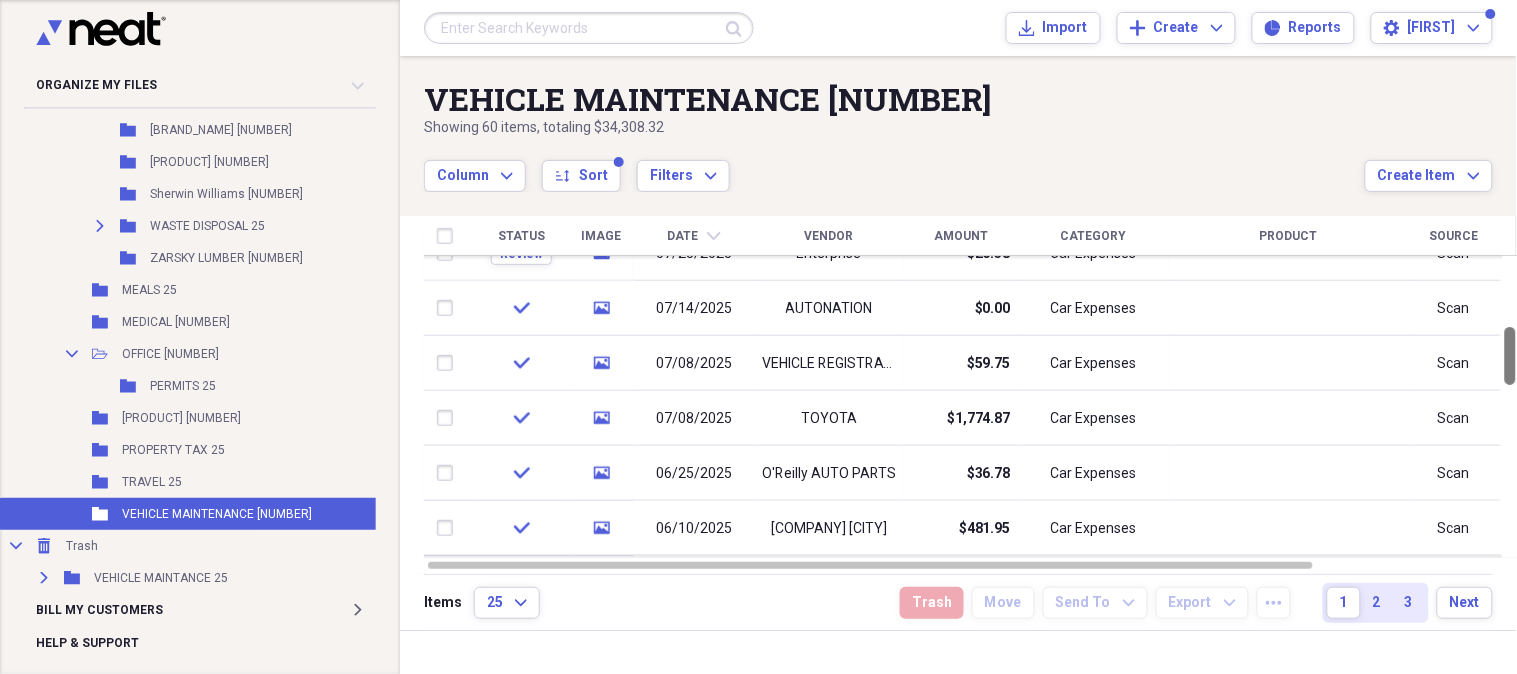 drag, startPoint x: 1513, startPoint y: 283, endPoint x: 1508, endPoint y: 350, distance: 67.18631 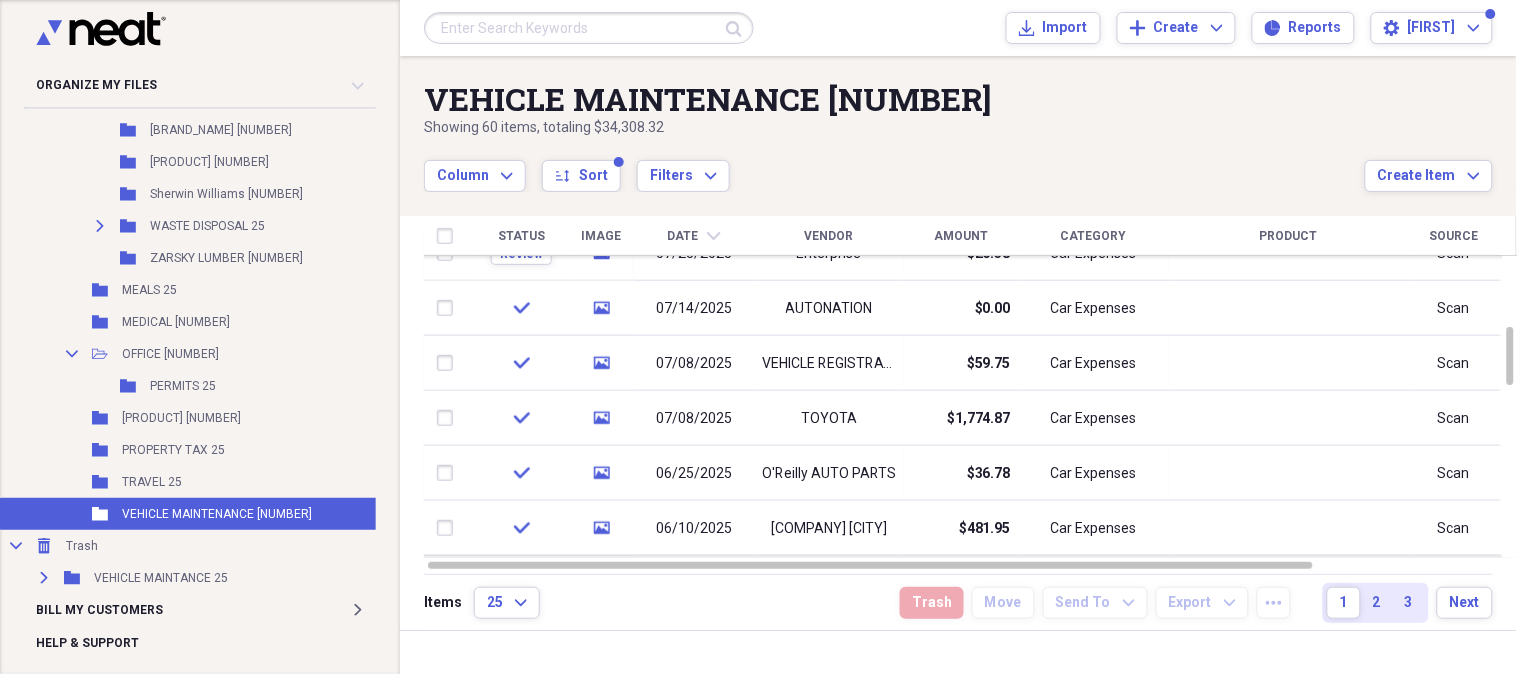 click at bounding box center (971, 258) 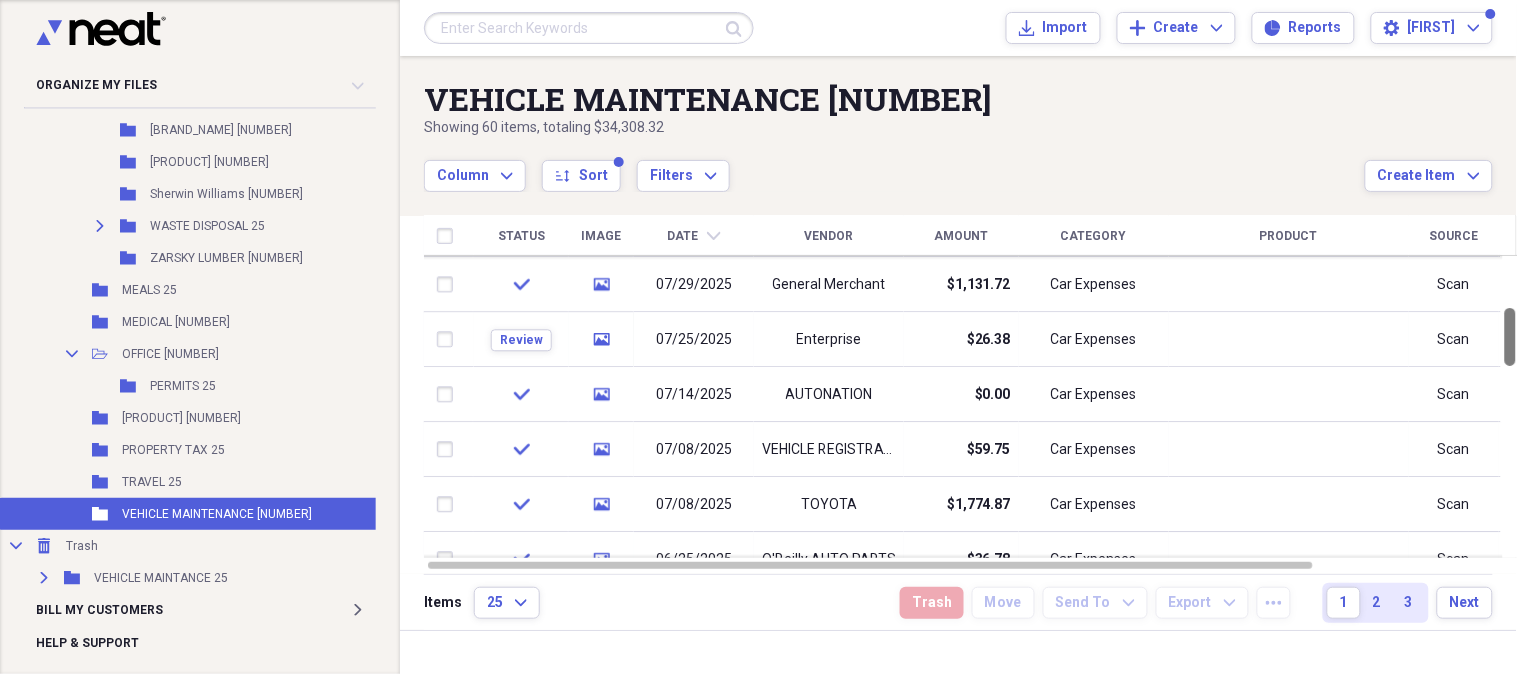 drag, startPoint x: 1510, startPoint y: 365, endPoint x: 1516, endPoint y: 346, distance: 19.924858 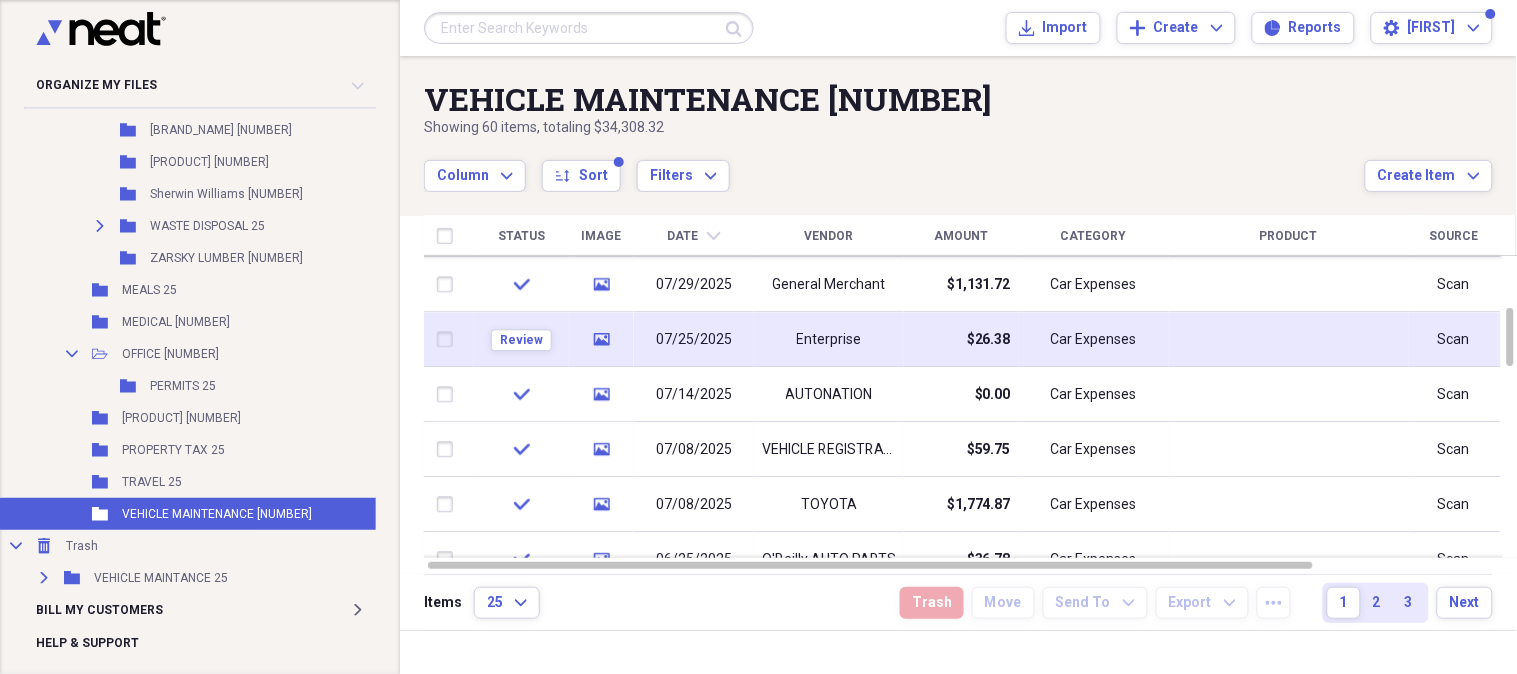 click on "07/25/2025" at bounding box center (694, 340) 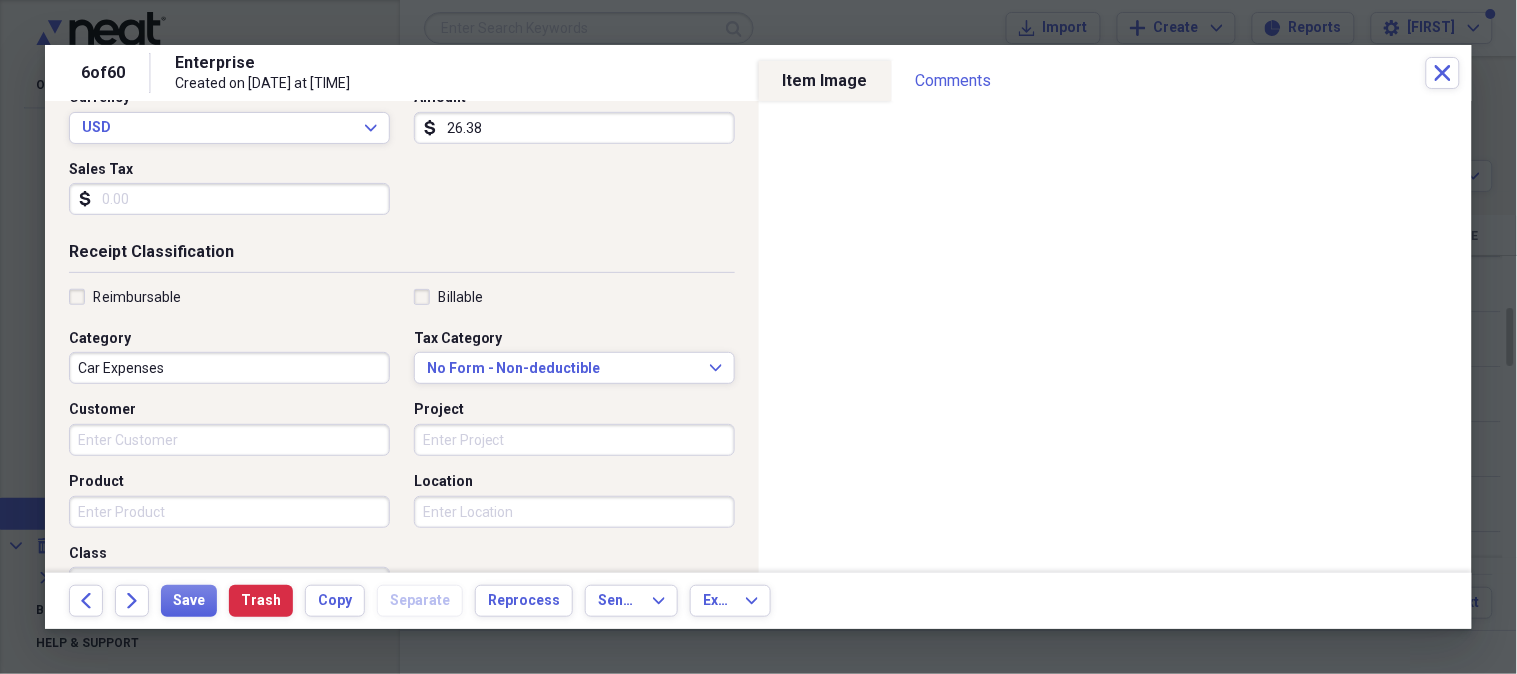 scroll, scrollTop: 304, scrollLeft: 0, axis: vertical 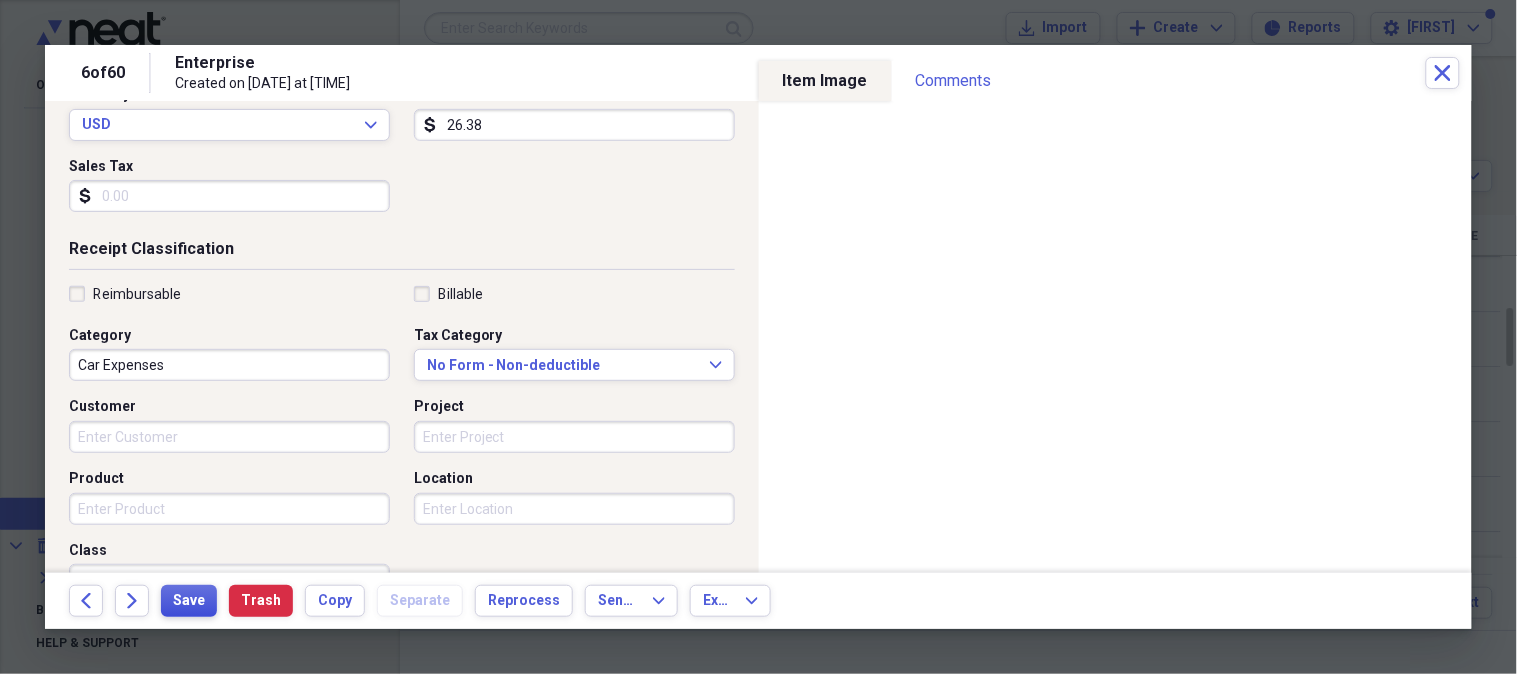 click on "Save" at bounding box center (189, 601) 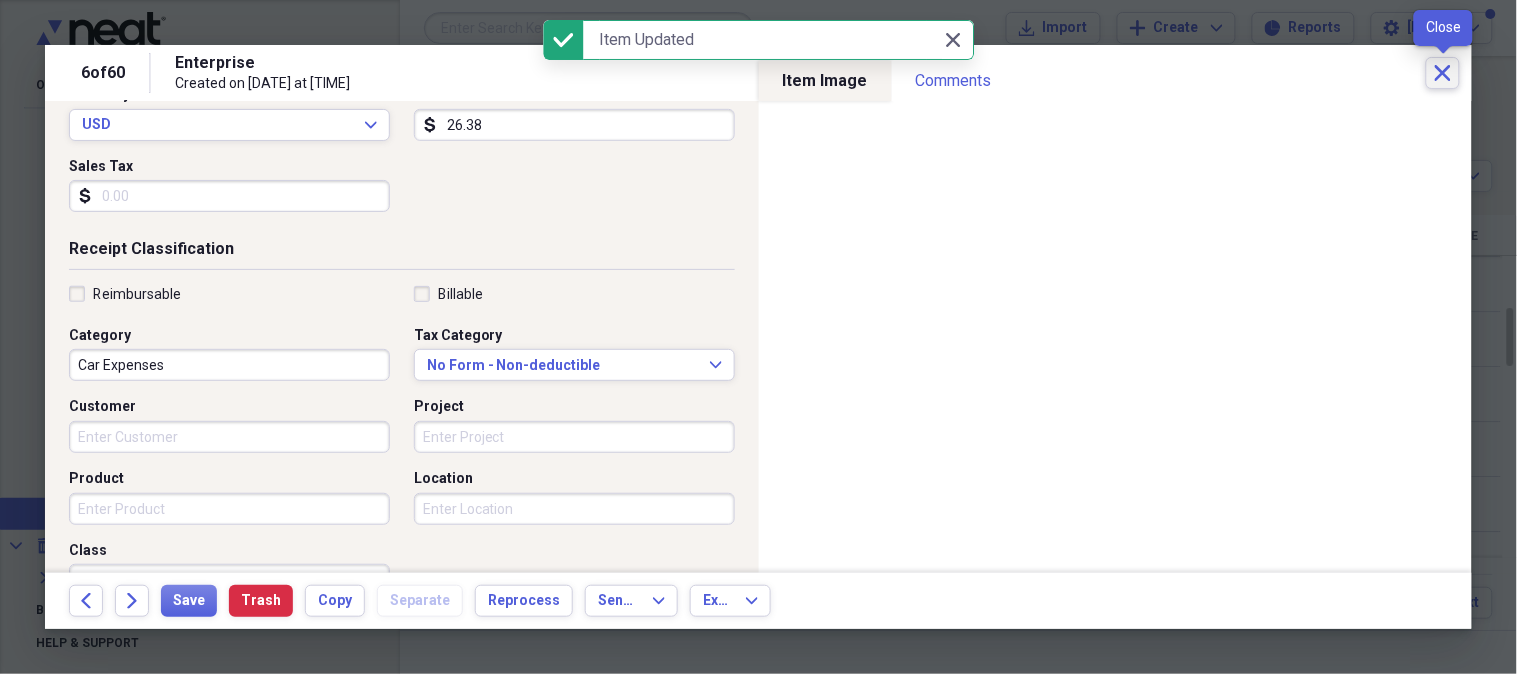 click 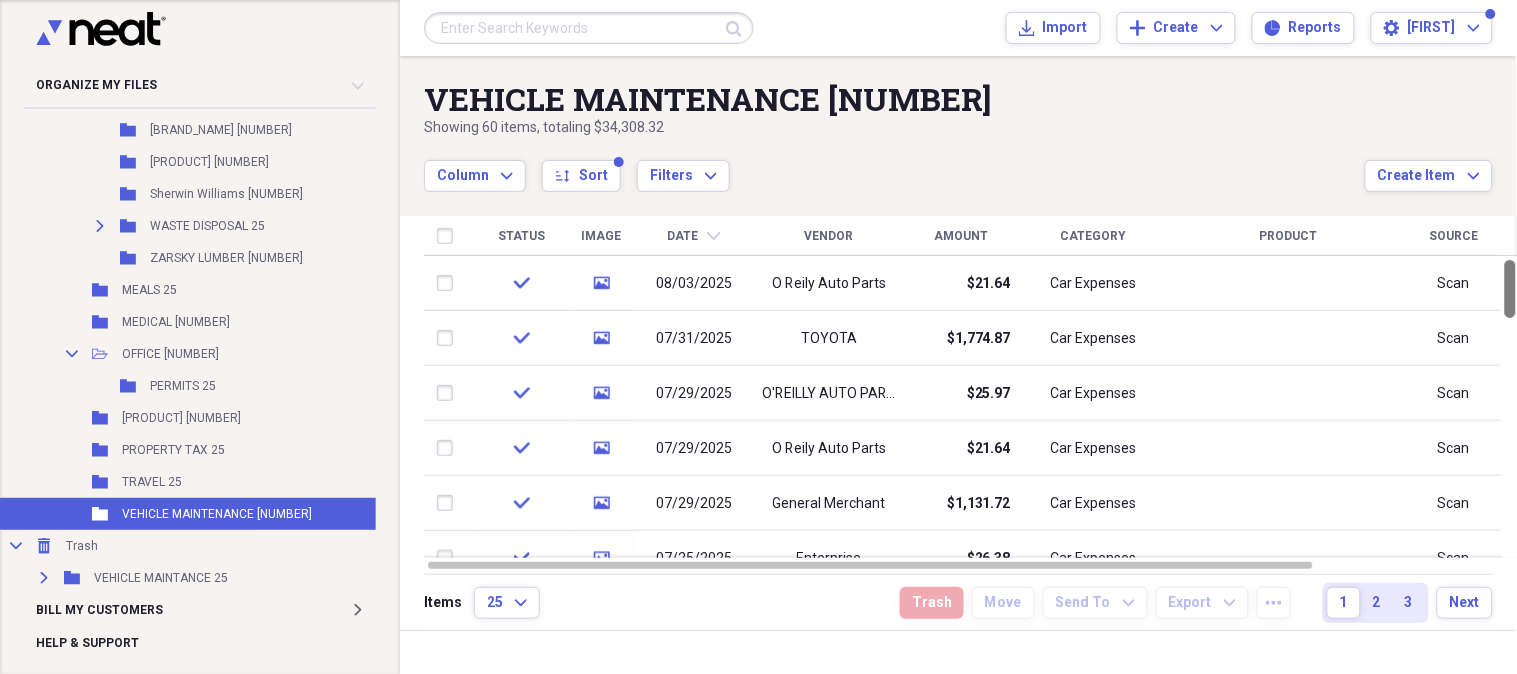drag, startPoint x: 1511, startPoint y: 325, endPoint x: 1516, endPoint y: 274, distance: 51.24451 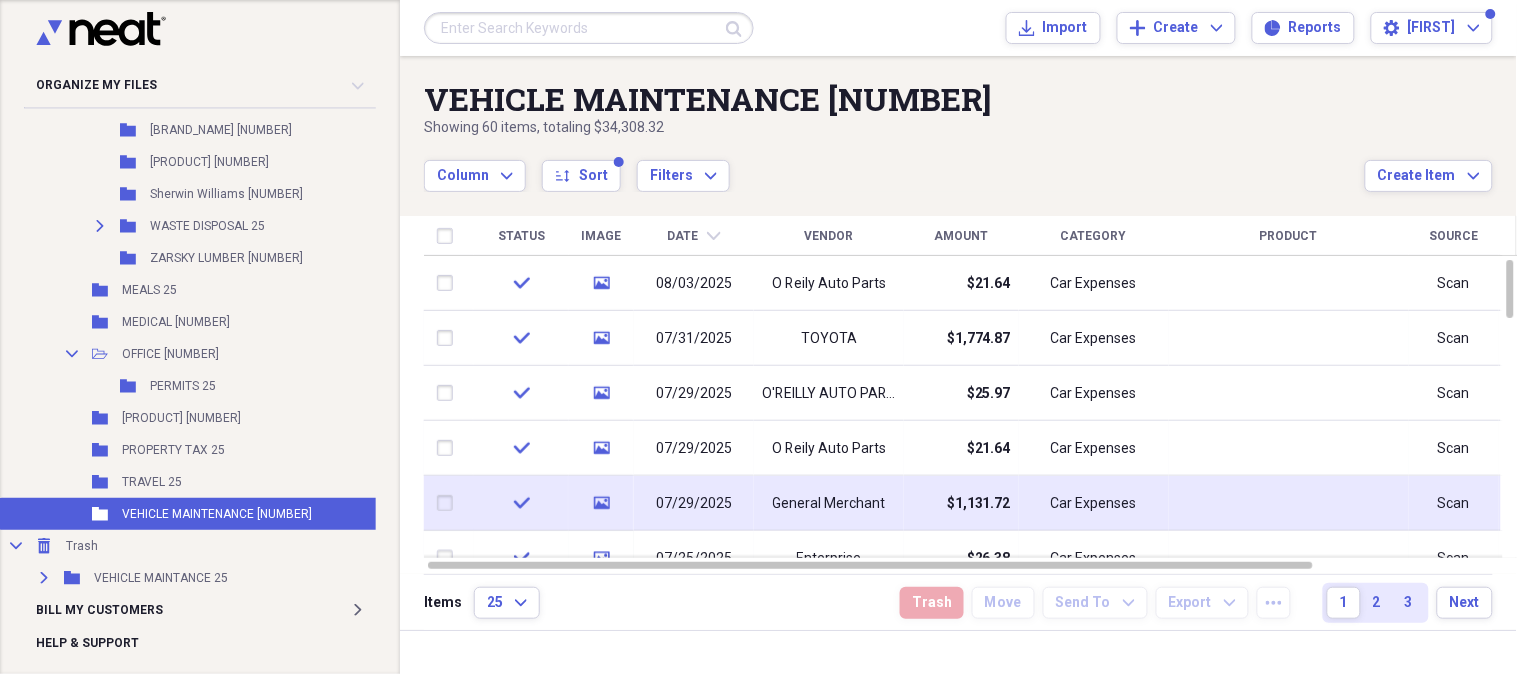 click on "General Merchant" at bounding box center (829, 504) 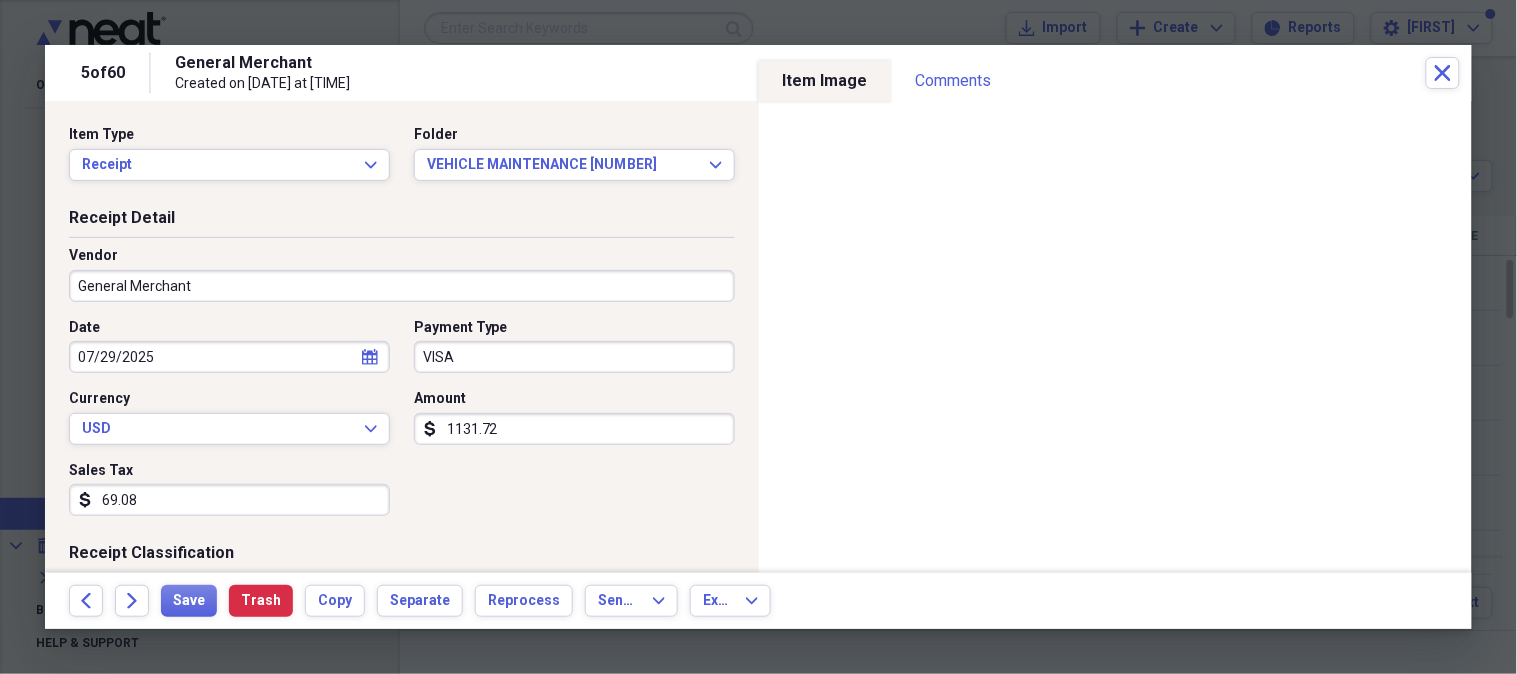 click on "General Merchant" at bounding box center (402, 286) 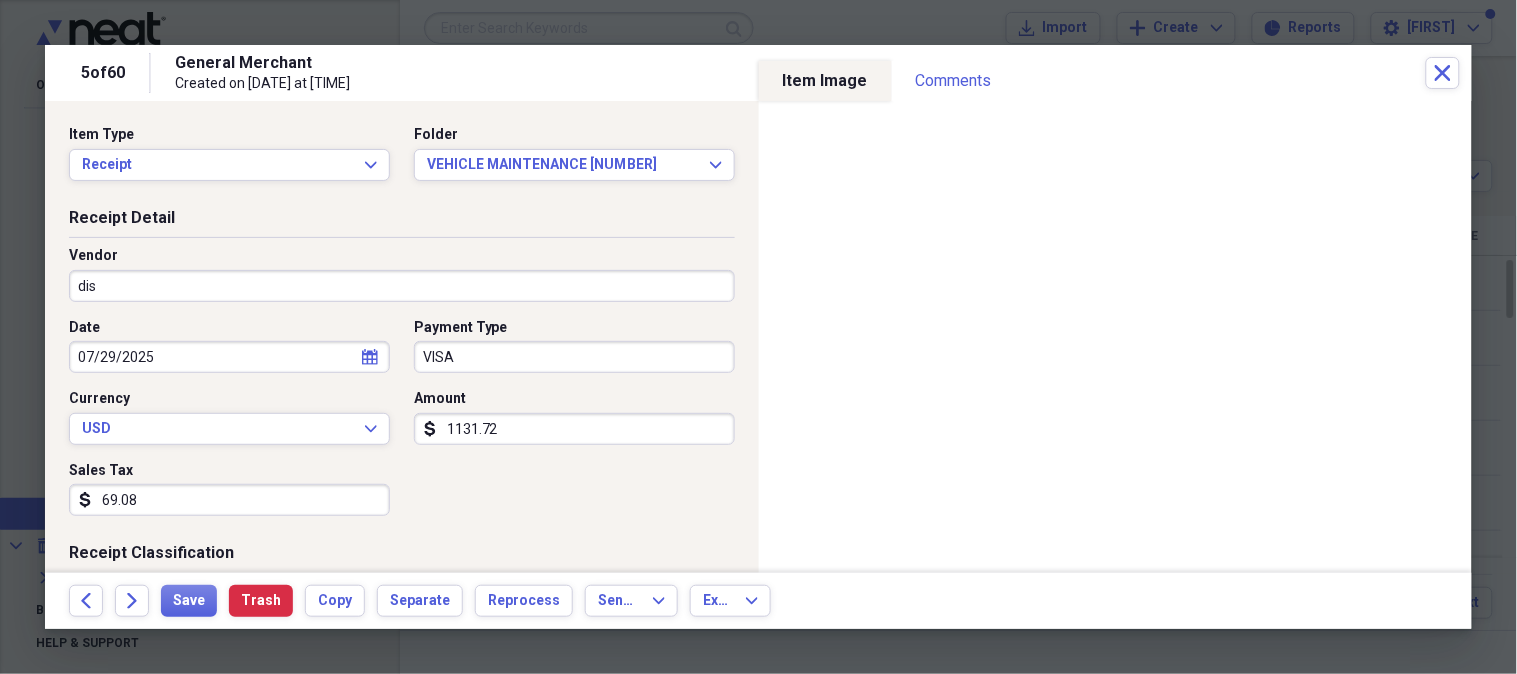 click on "Date [DATE] calendar Calendar Payment Type VISA Currency USD Expand Amount dollar-sign [AMOUNT] Sales Tax dollar-sign [AMOUNT]" at bounding box center (402, 425) 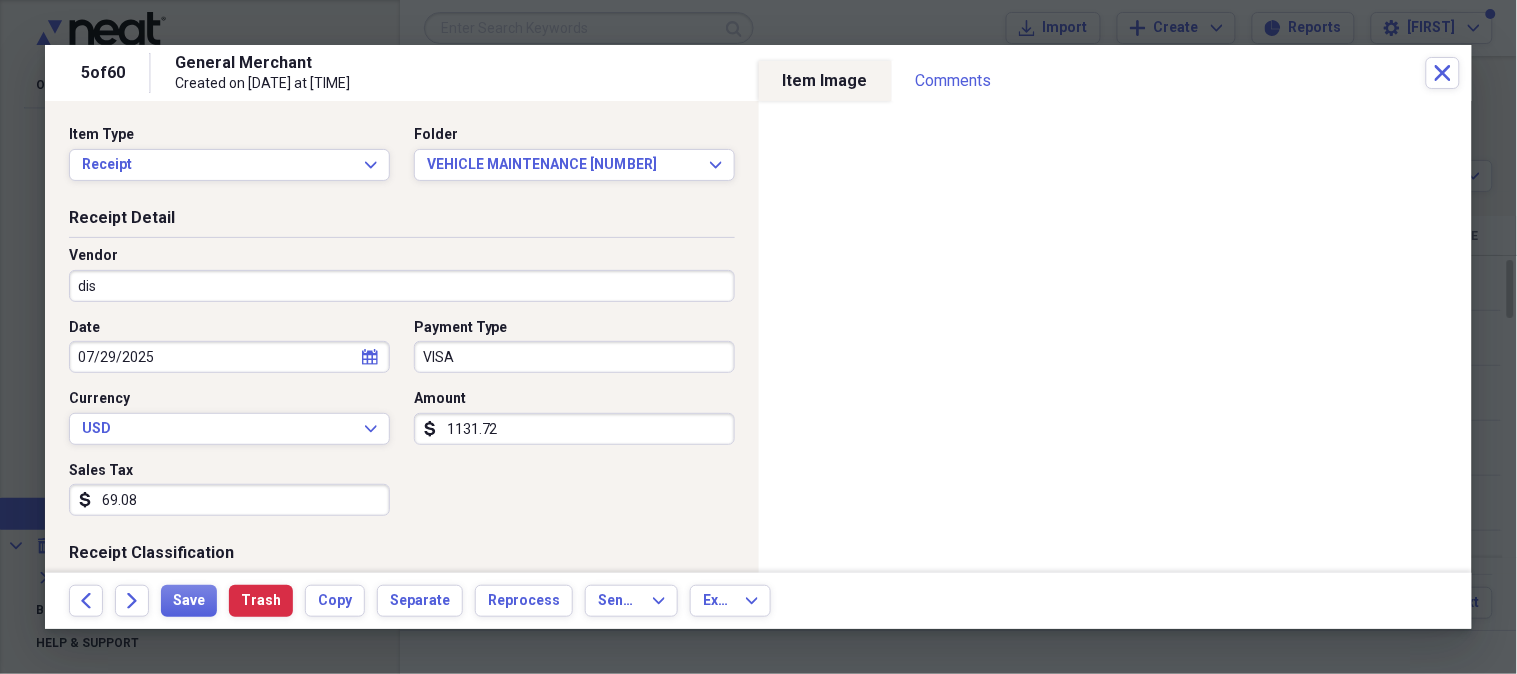 click on "dis" at bounding box center (402, 286) 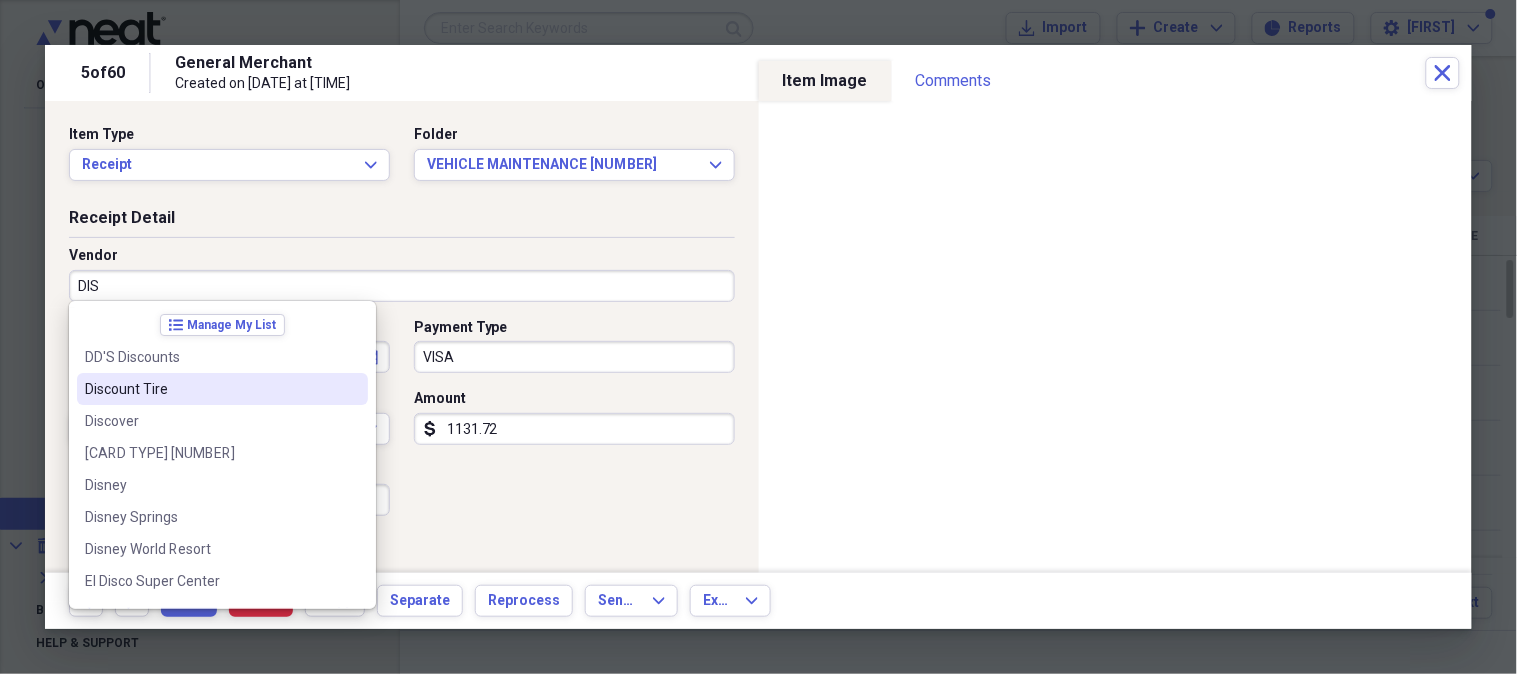 click on "Discount Tire" at bounding box center (210, 389) 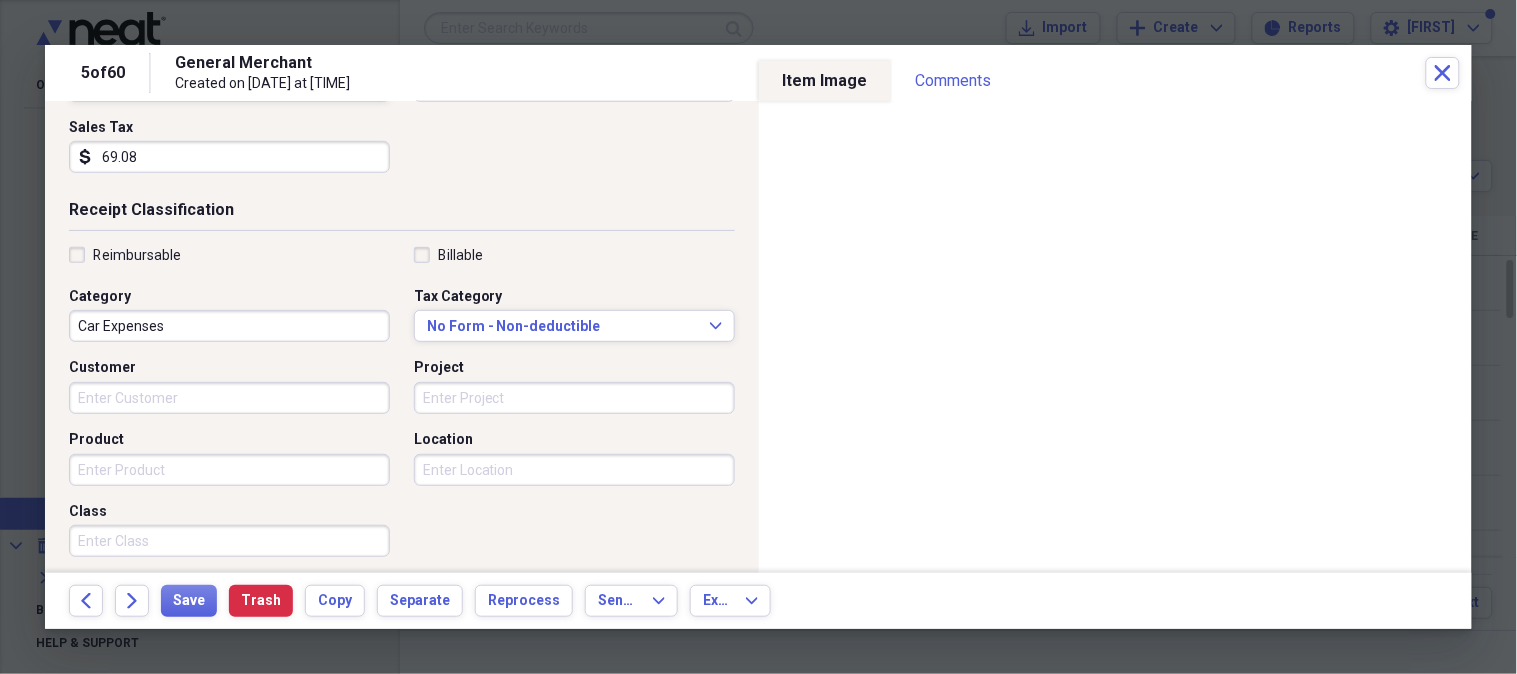 scroll, scrollTop: 345, scrollLeft: 0, axis: vertical 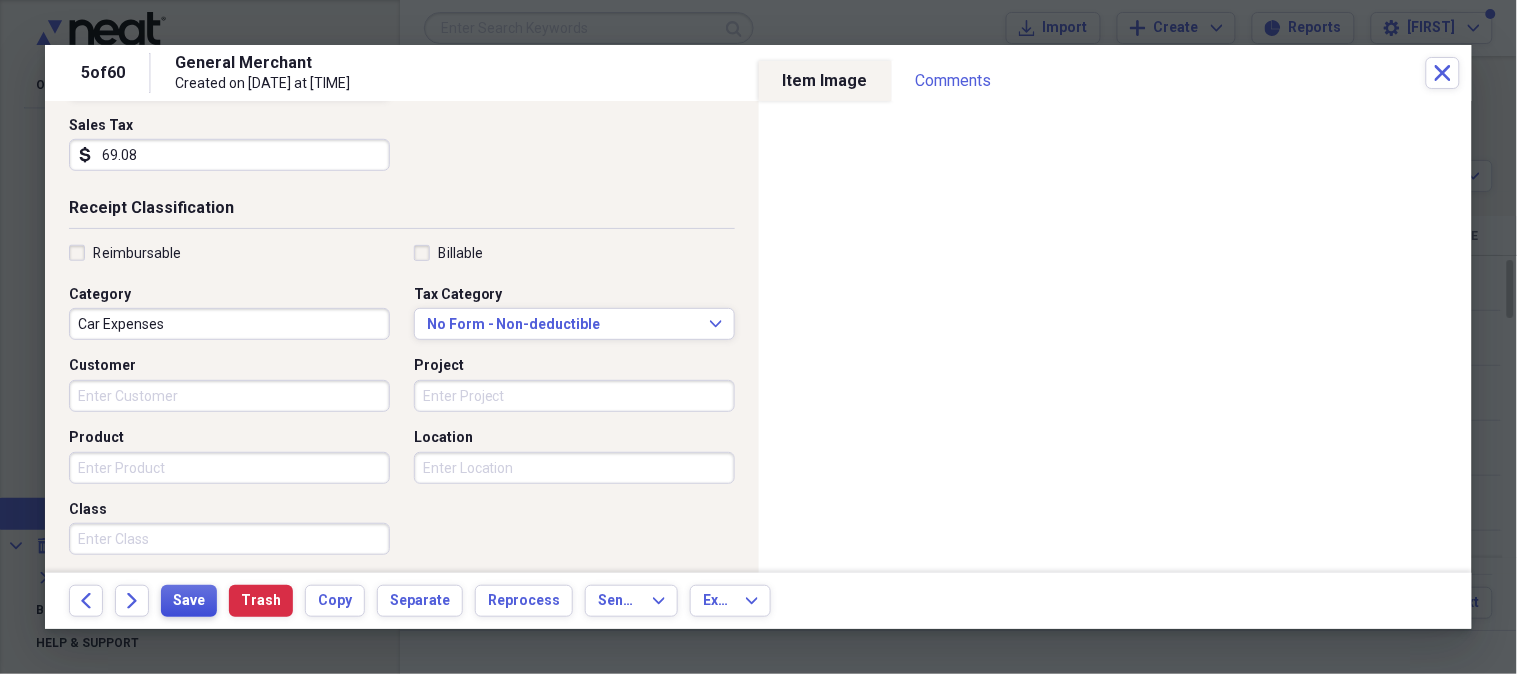click on "Save" at bounding box center (189, 601) 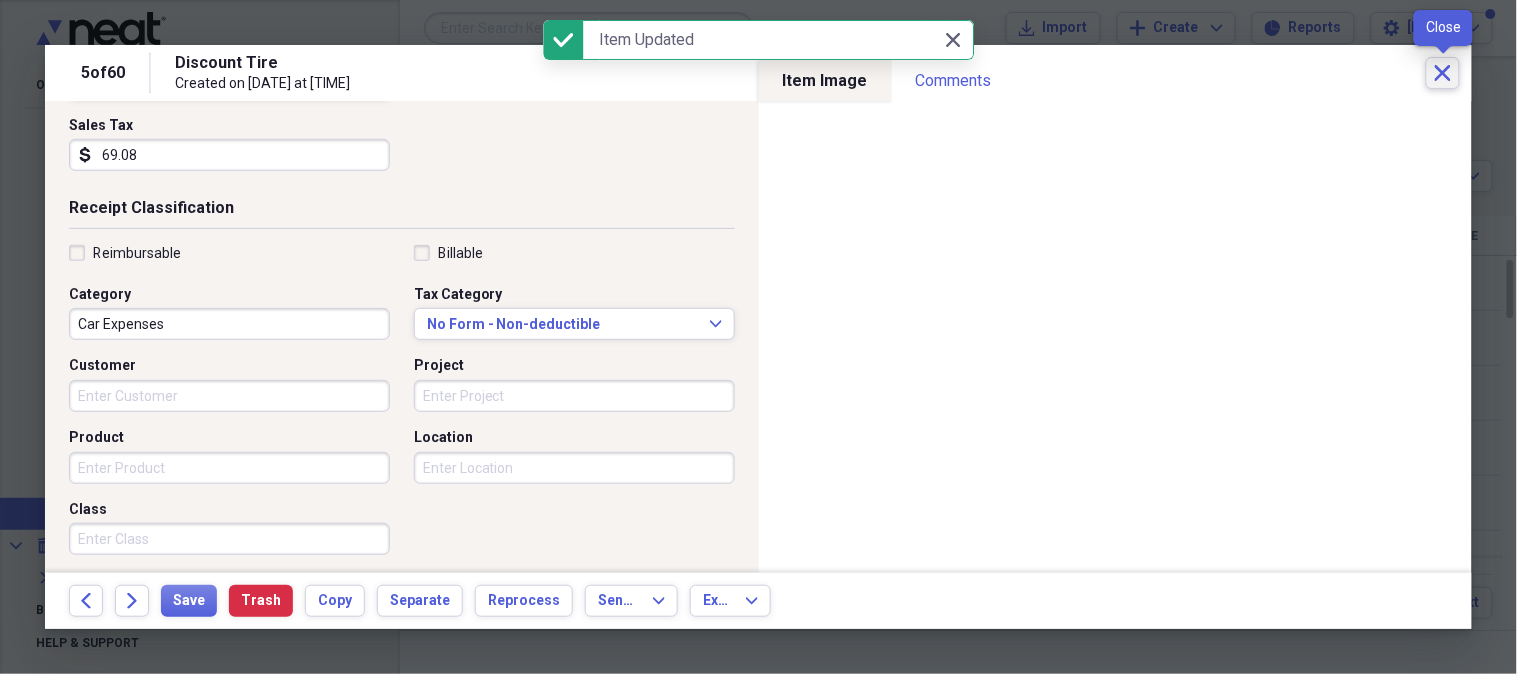click 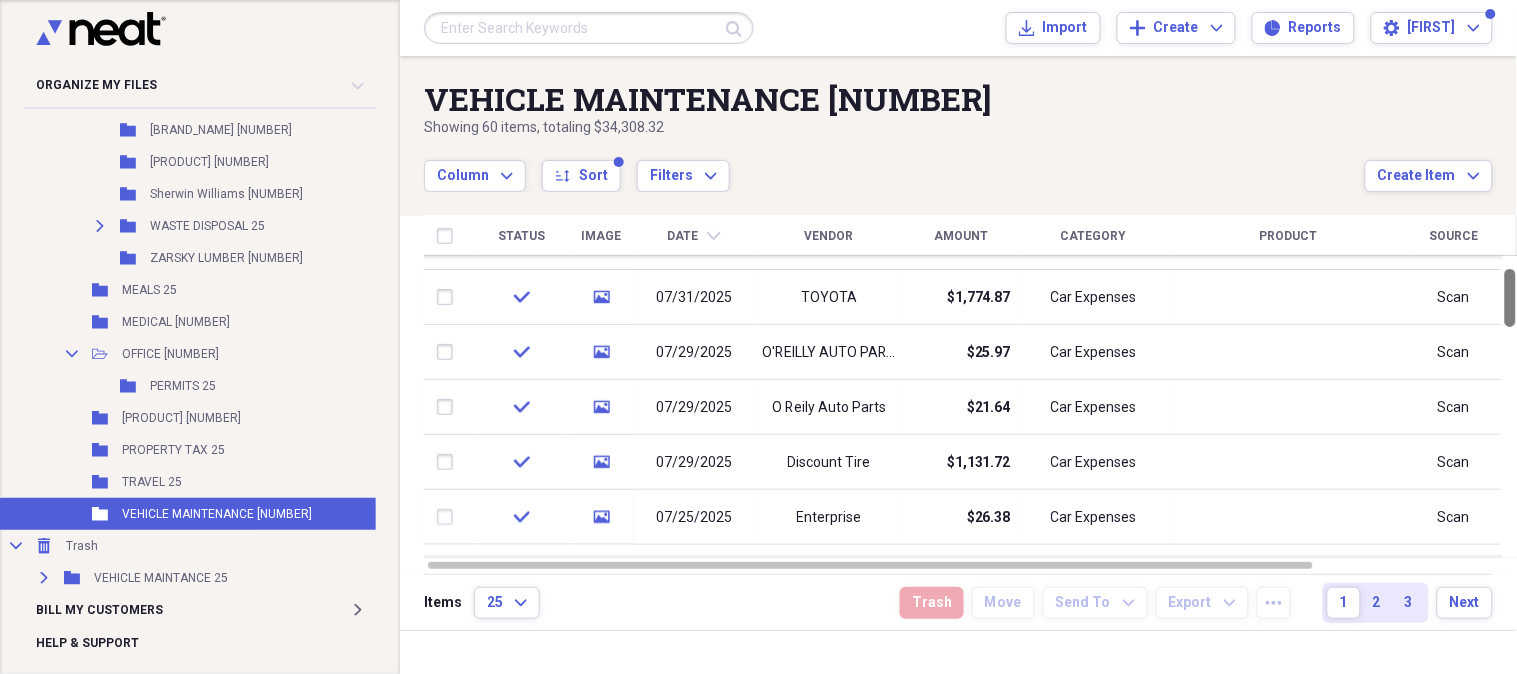 click at bounding box center (1510, 298) 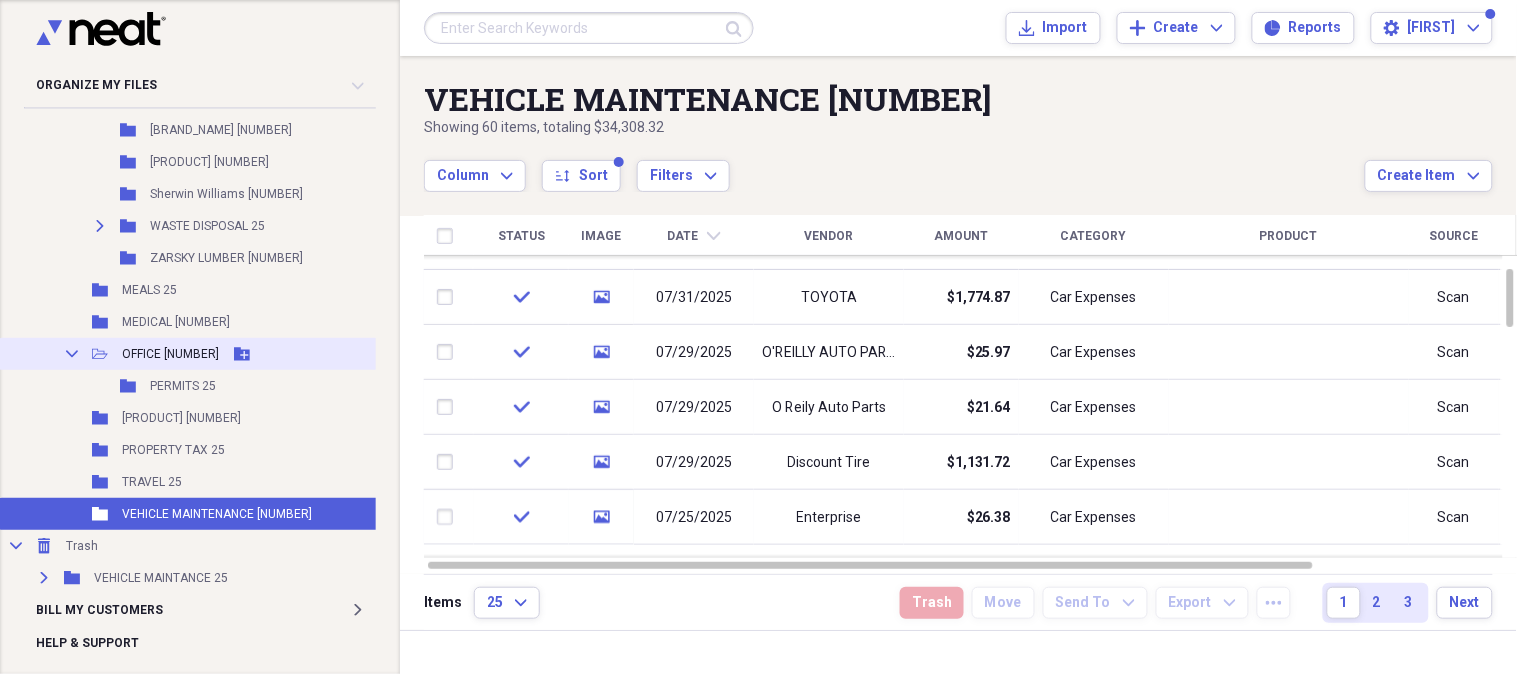 click on "Collapse Open Folder OFFICE 25 Add Folder" at bounding box center (227, 354) 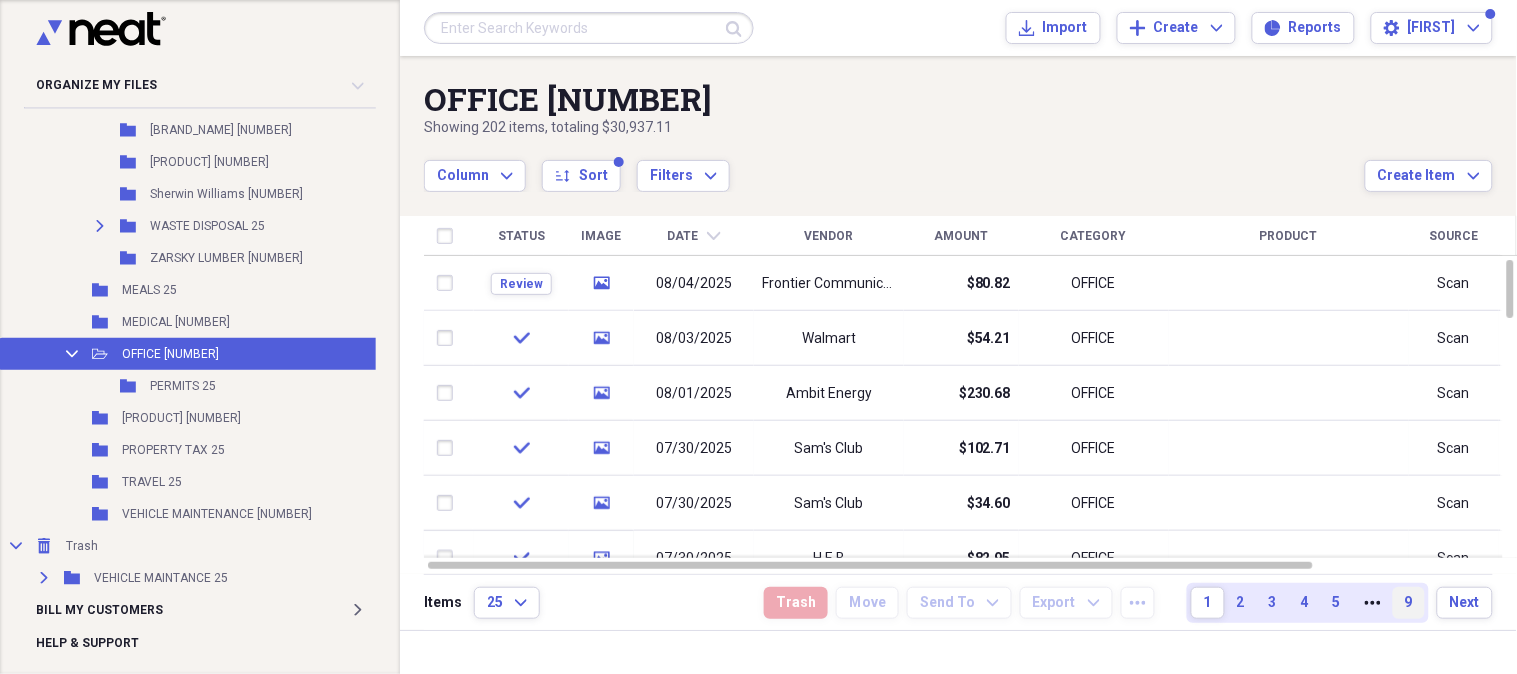 click on "9" at bounding box center (1409, 603) 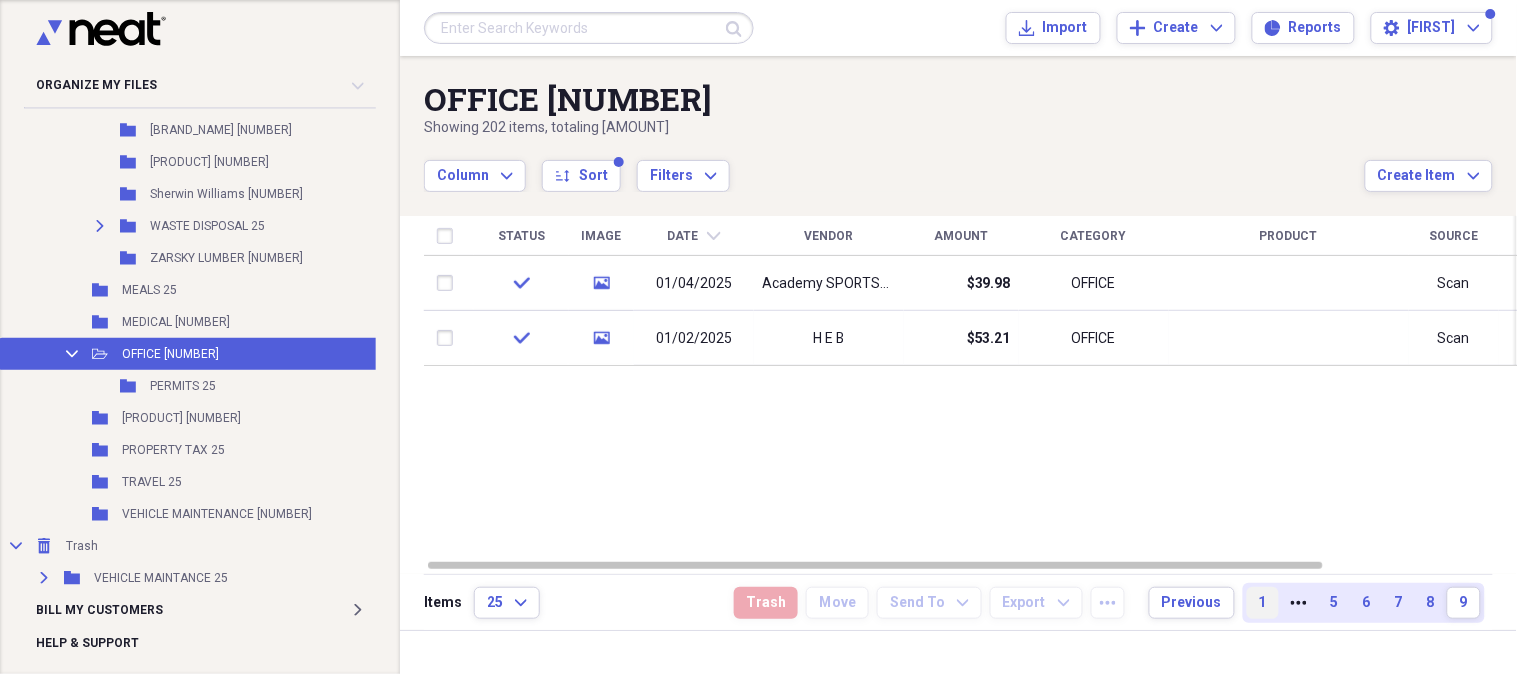 click on "1" at bounding box center [1263, 603] 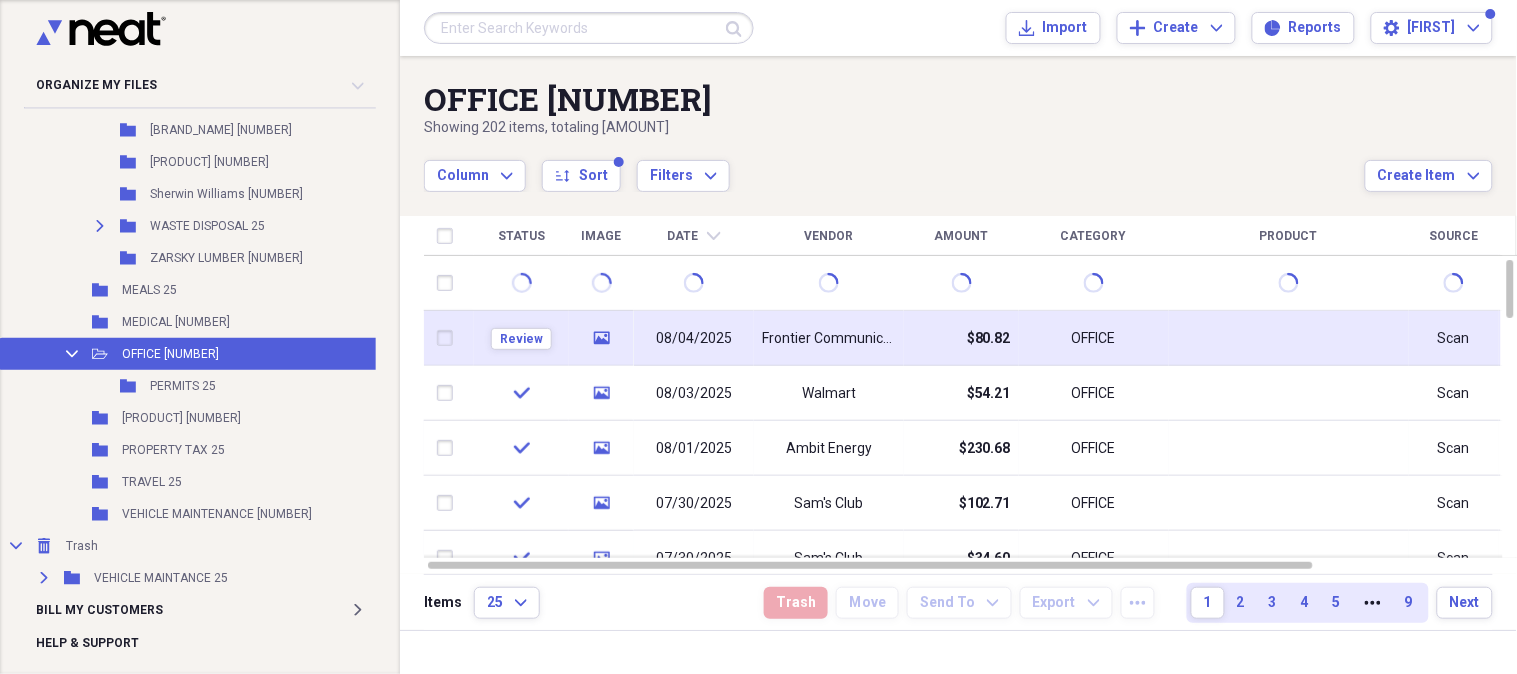 click on "08/04/2025" at bounding box center [694, 338] 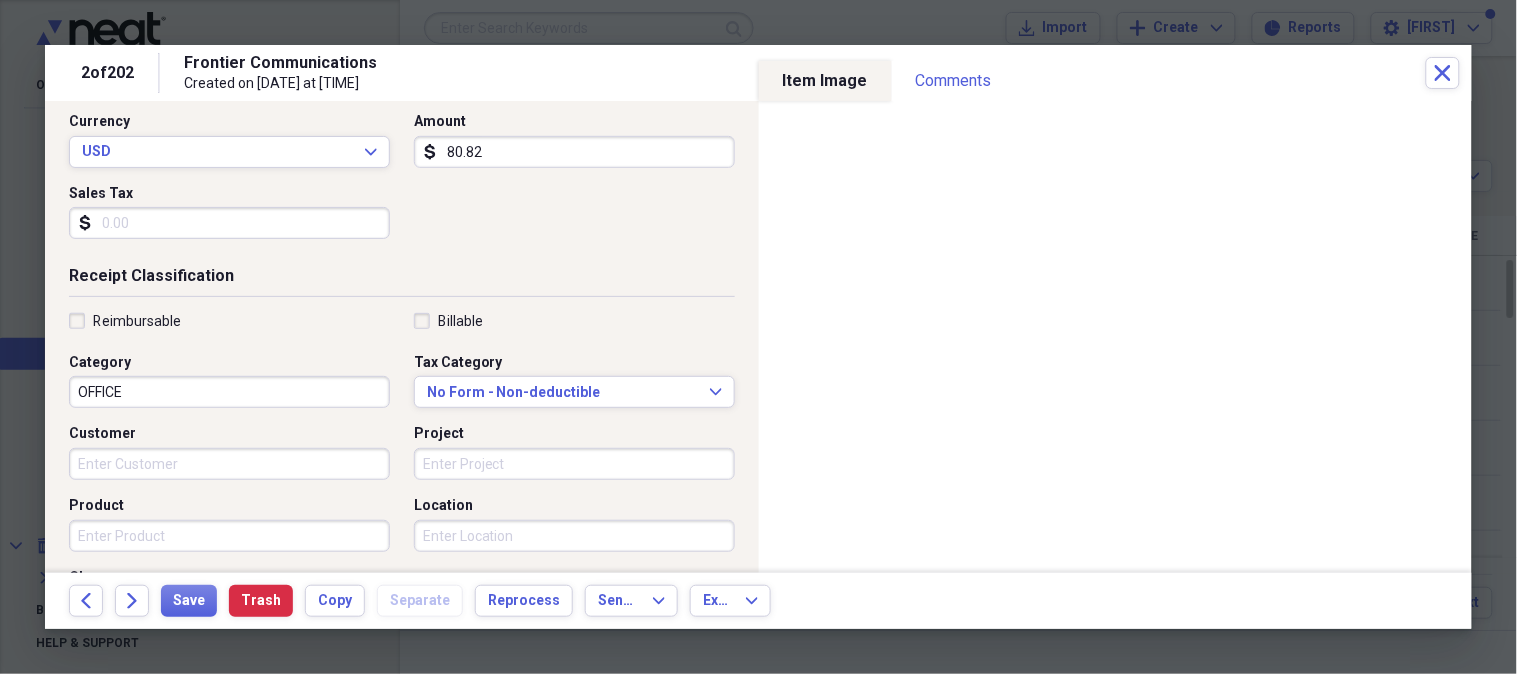 scroll, scrollTop: 280, scrollLeft: 0, axis: vertical 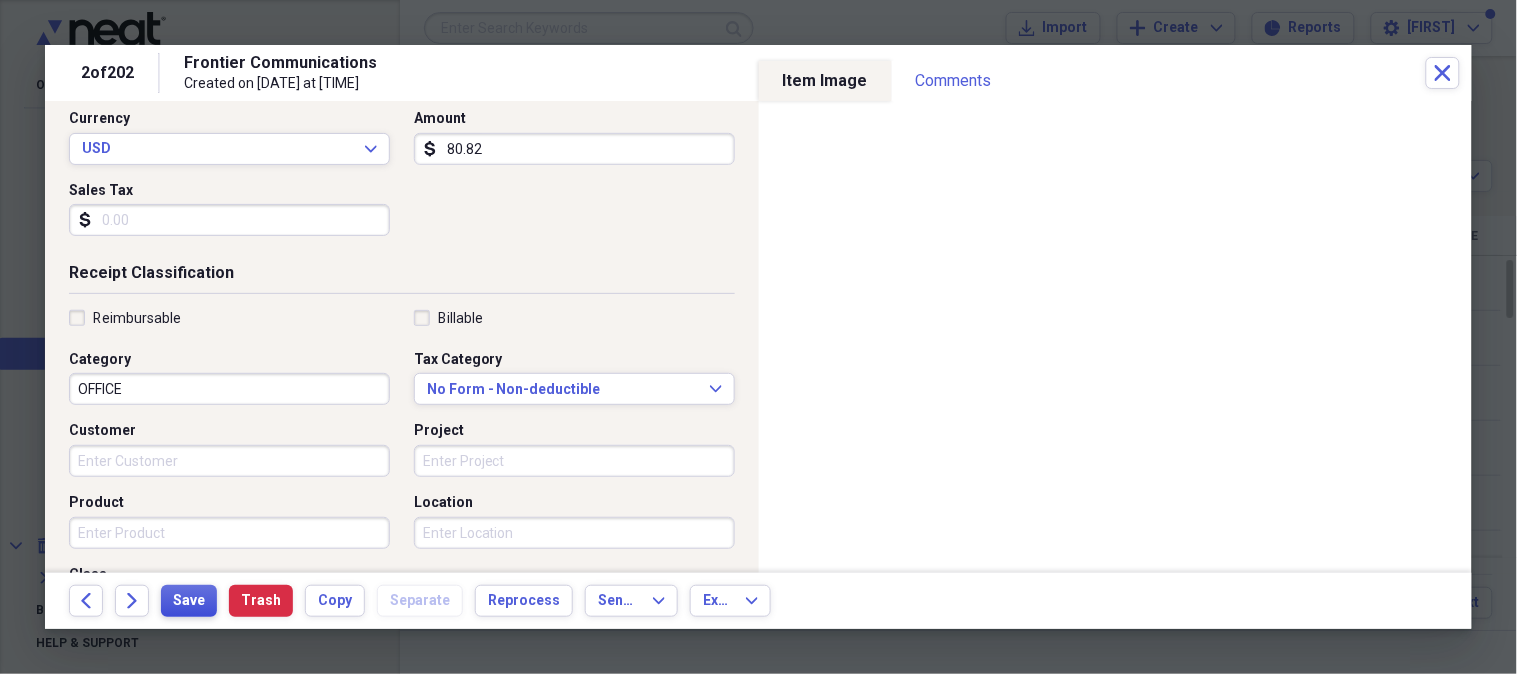 click on "Save" at bounding box center (189, 601) 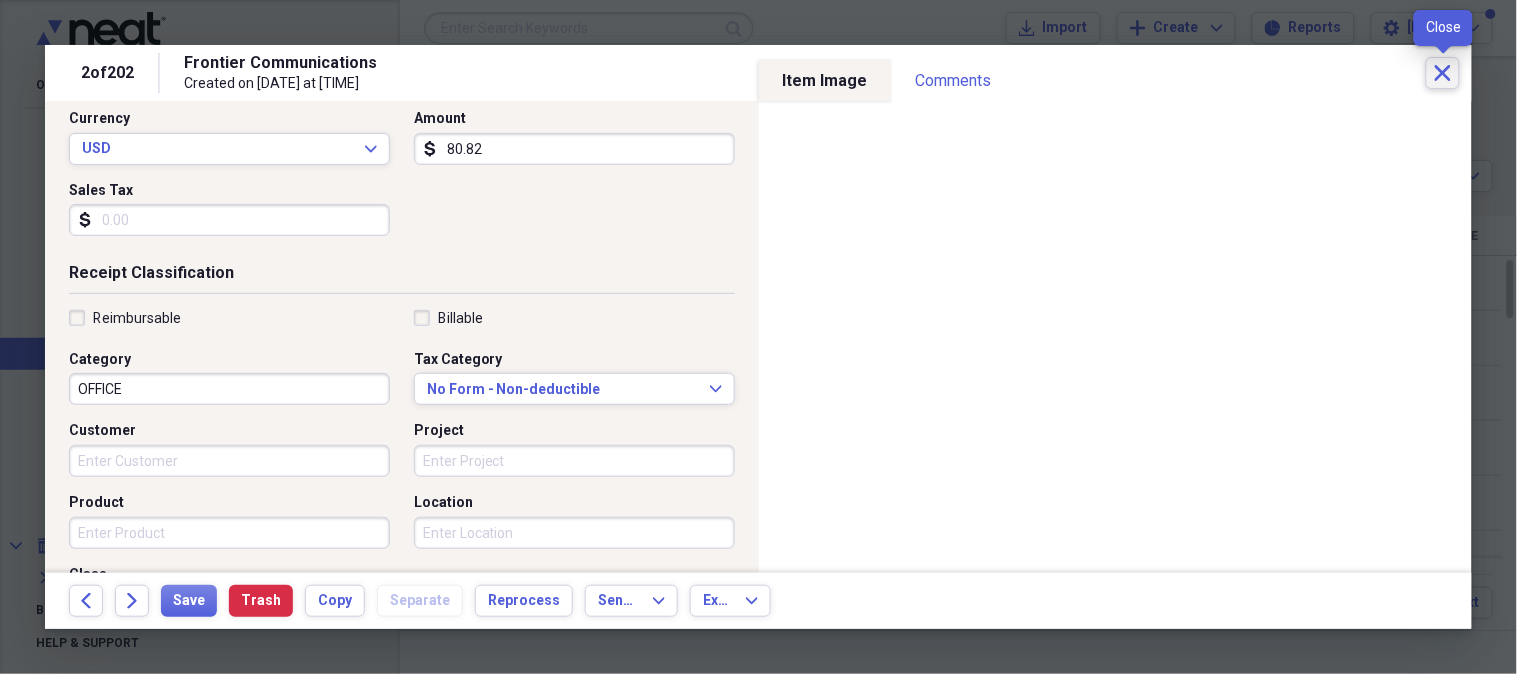 click on "Close" 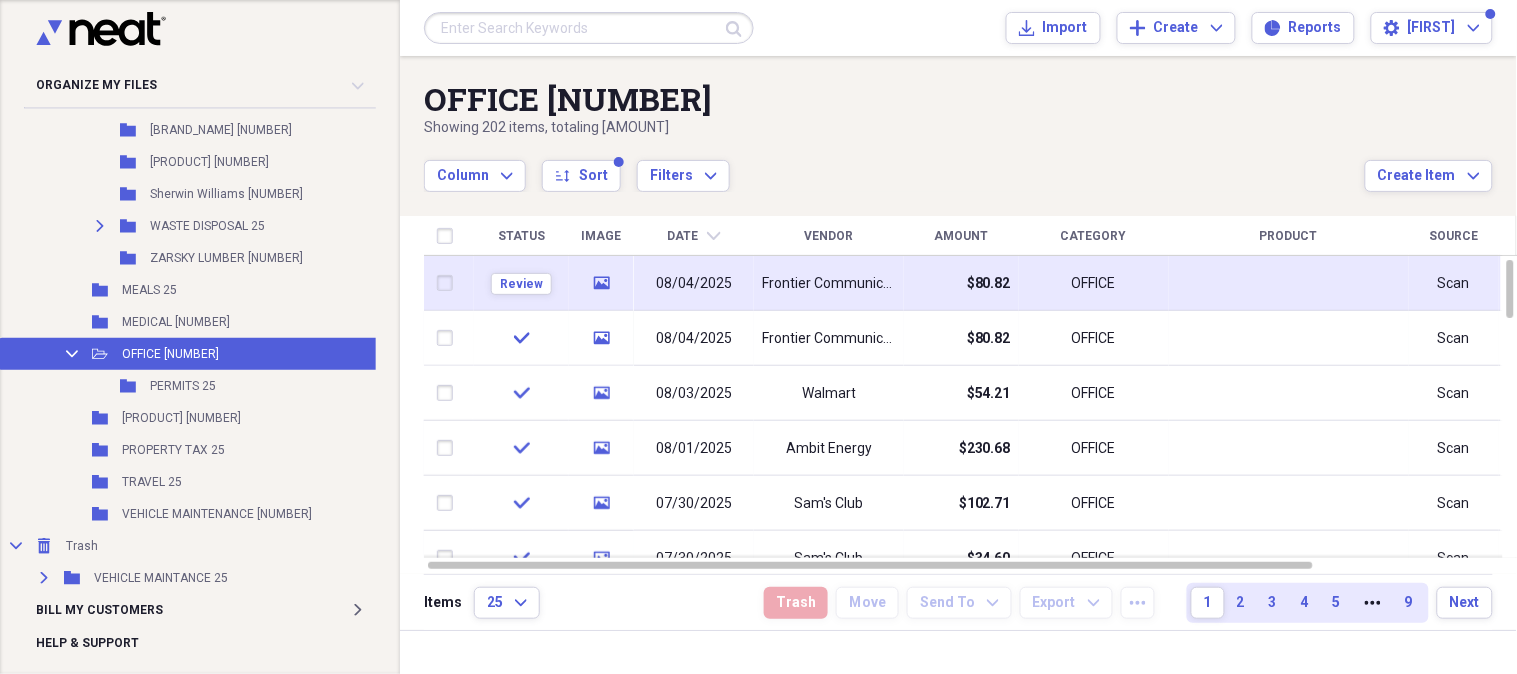 click on "Frontier Communications" at bounding box center (829, 284) 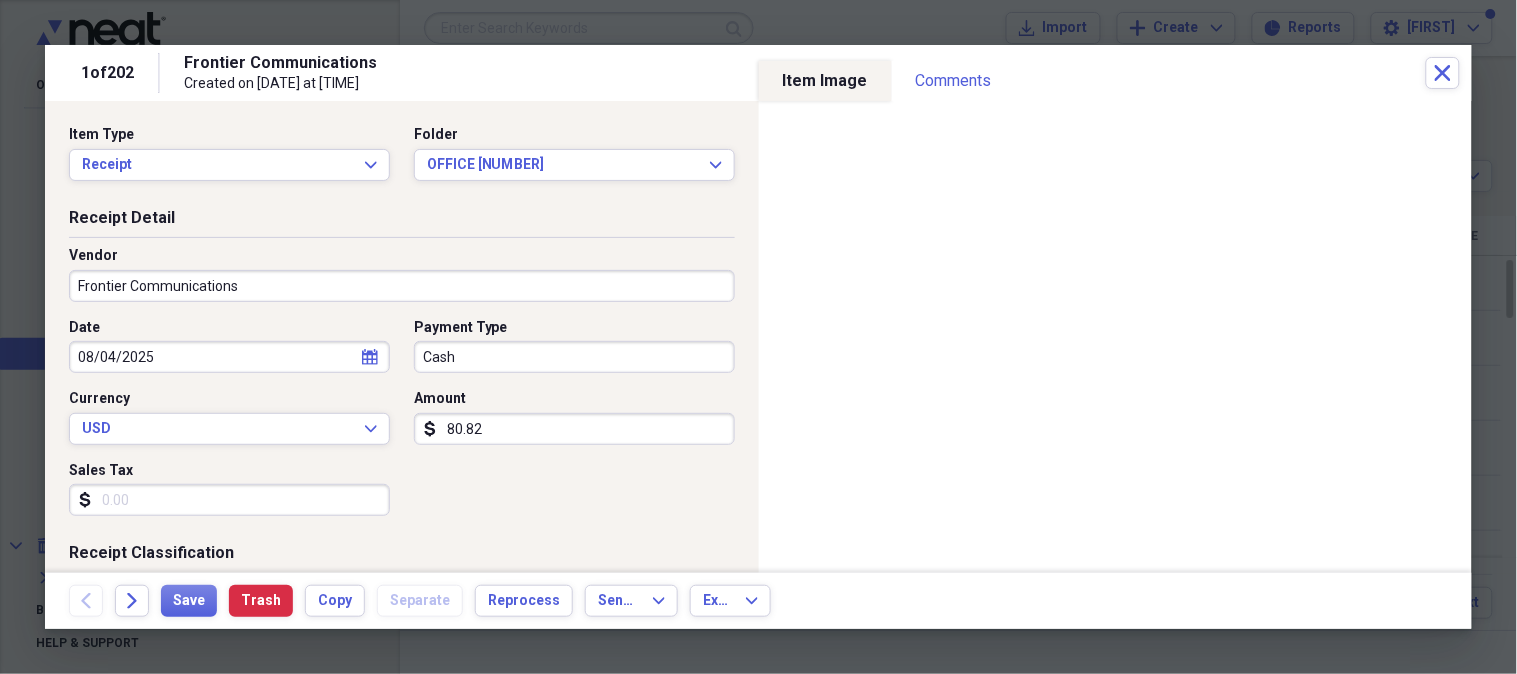 click on "Cash" at bounding box center (574, 357) 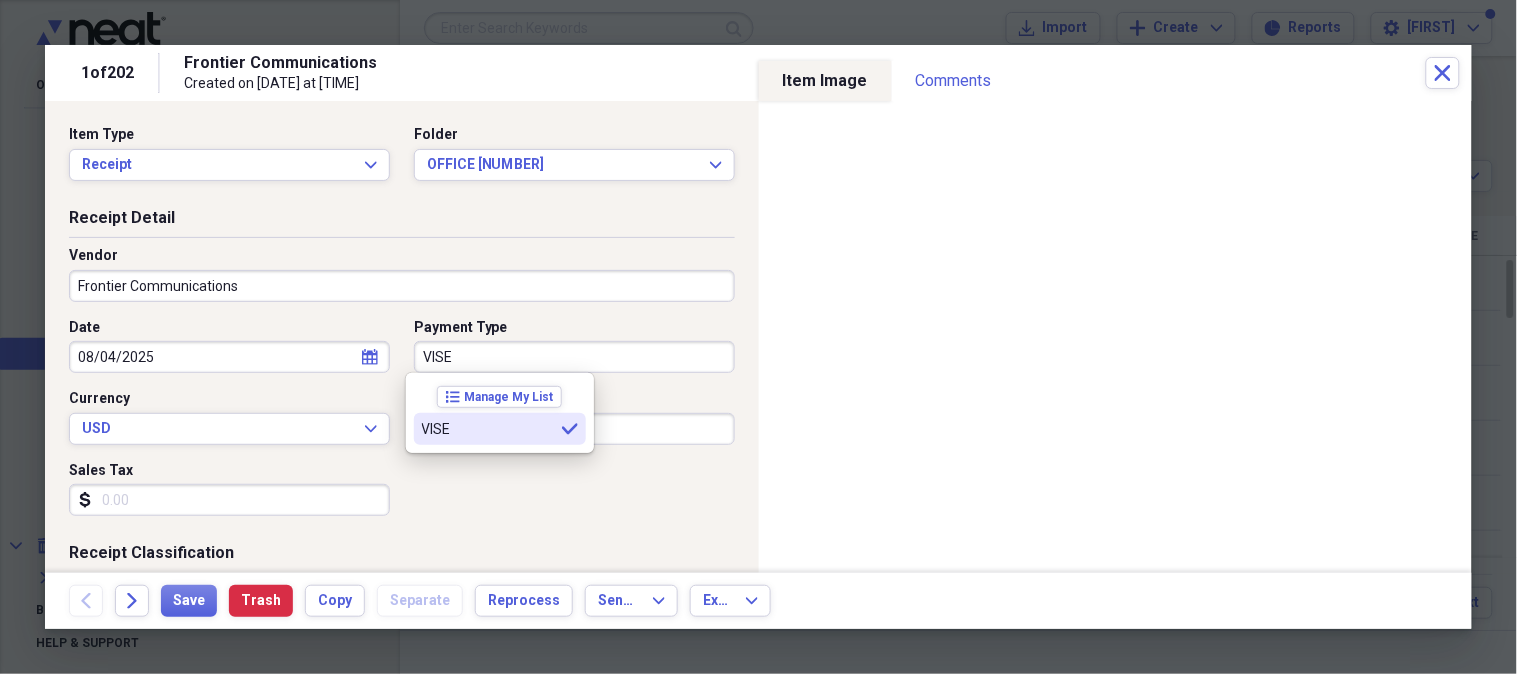 type on "VISE" 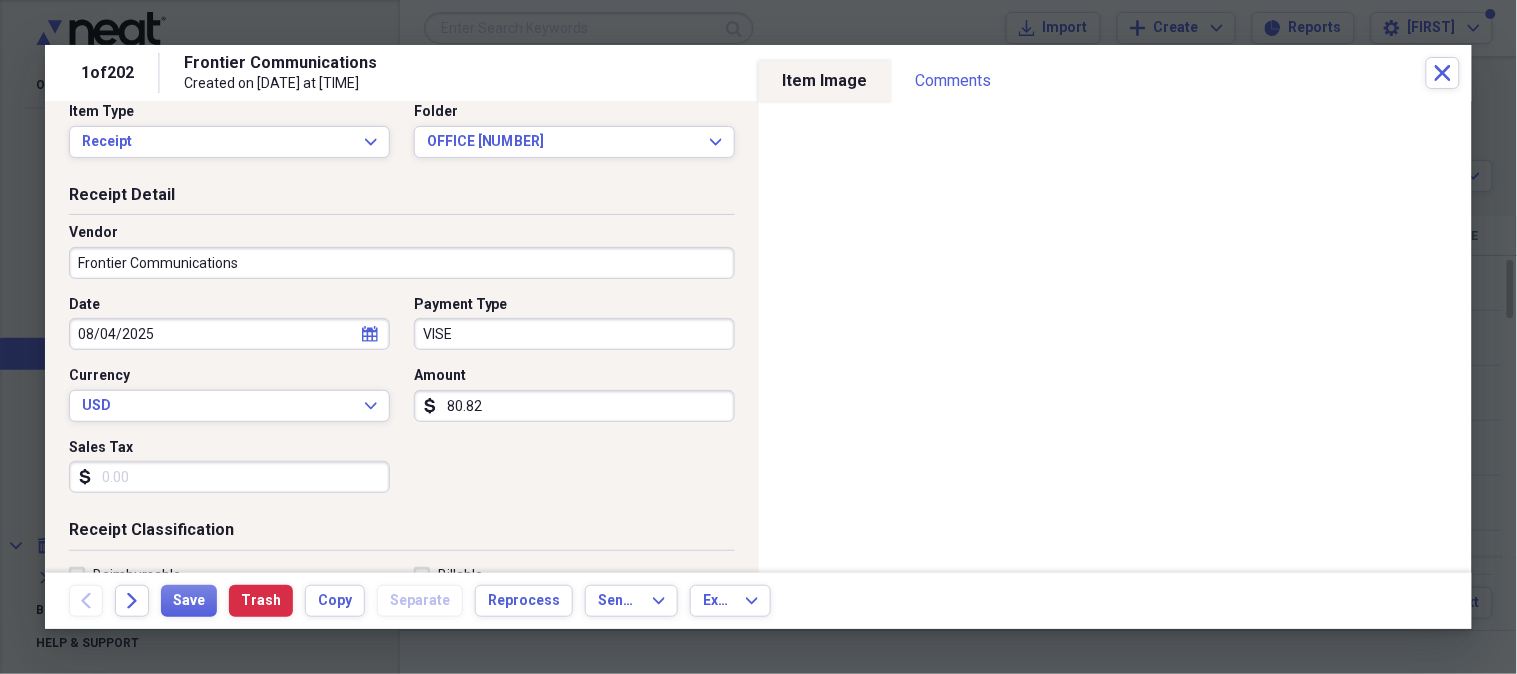 scroll, scrollTop: 0, scrollLeft: 0, axis: both 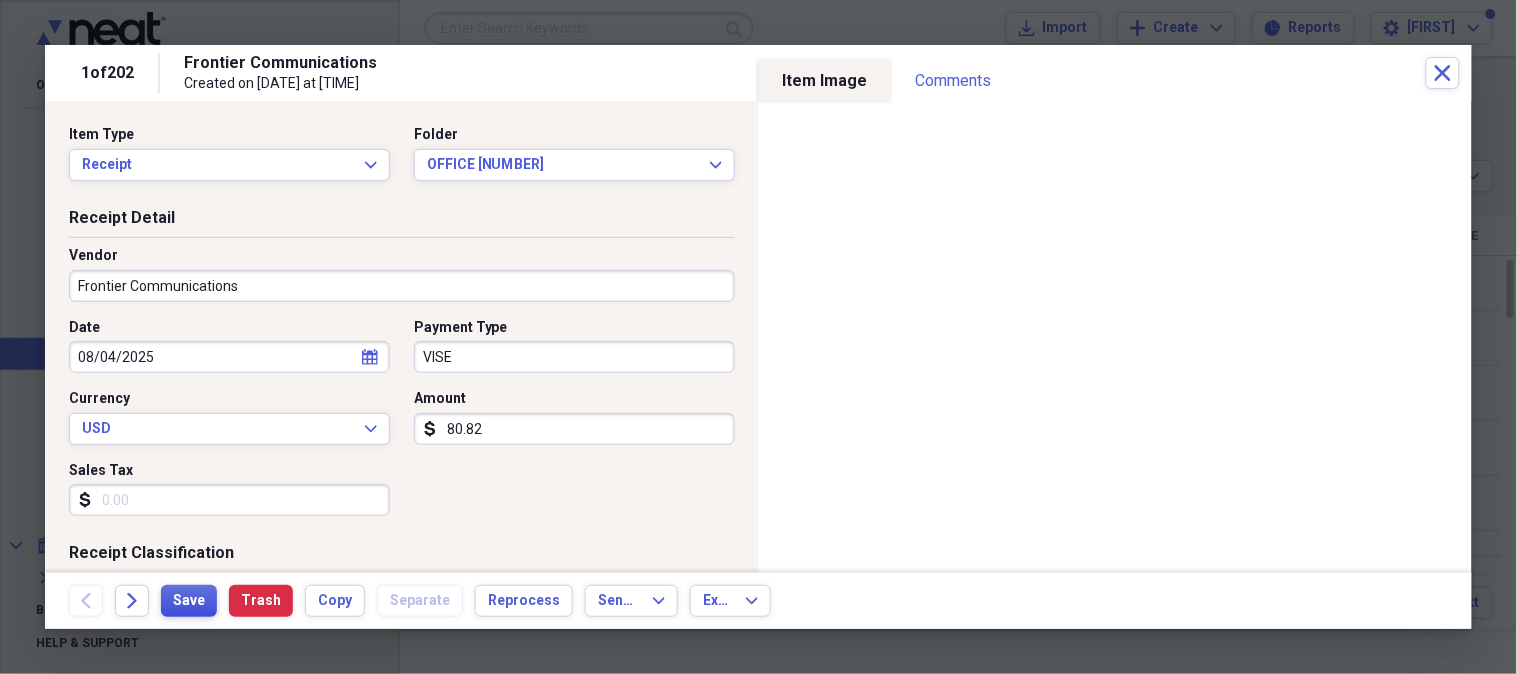 click on "Save" at bounding box center [189, 601] 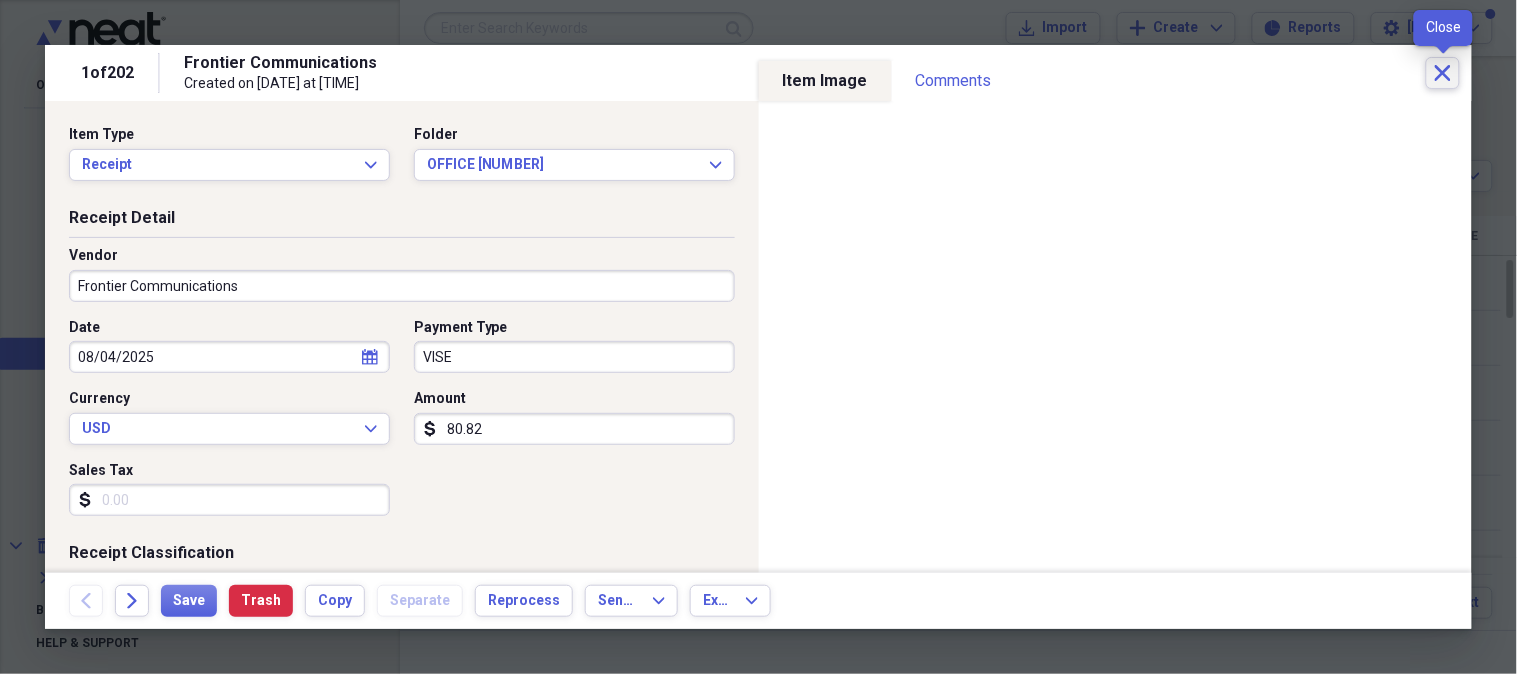 click on "Close" 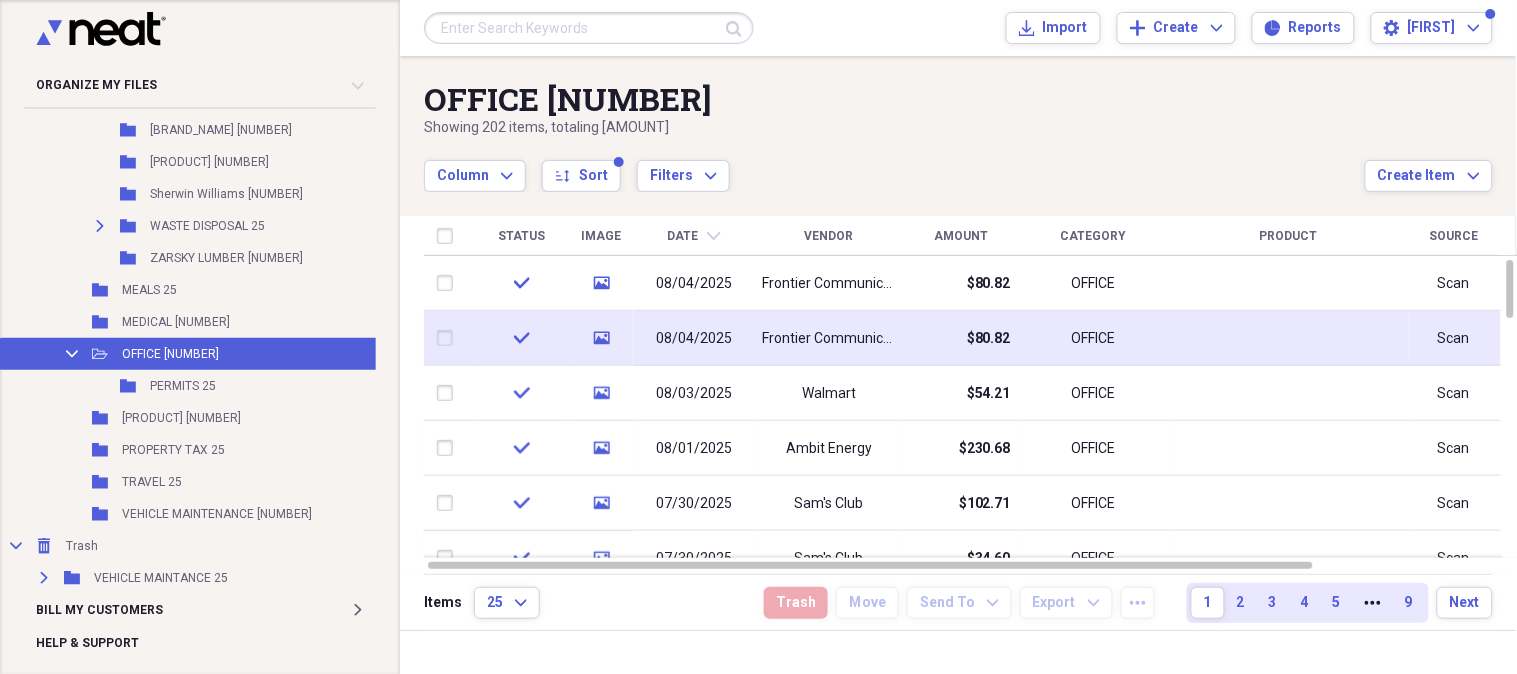 click on "Frontier Communications" at bounding box center (829, 339) 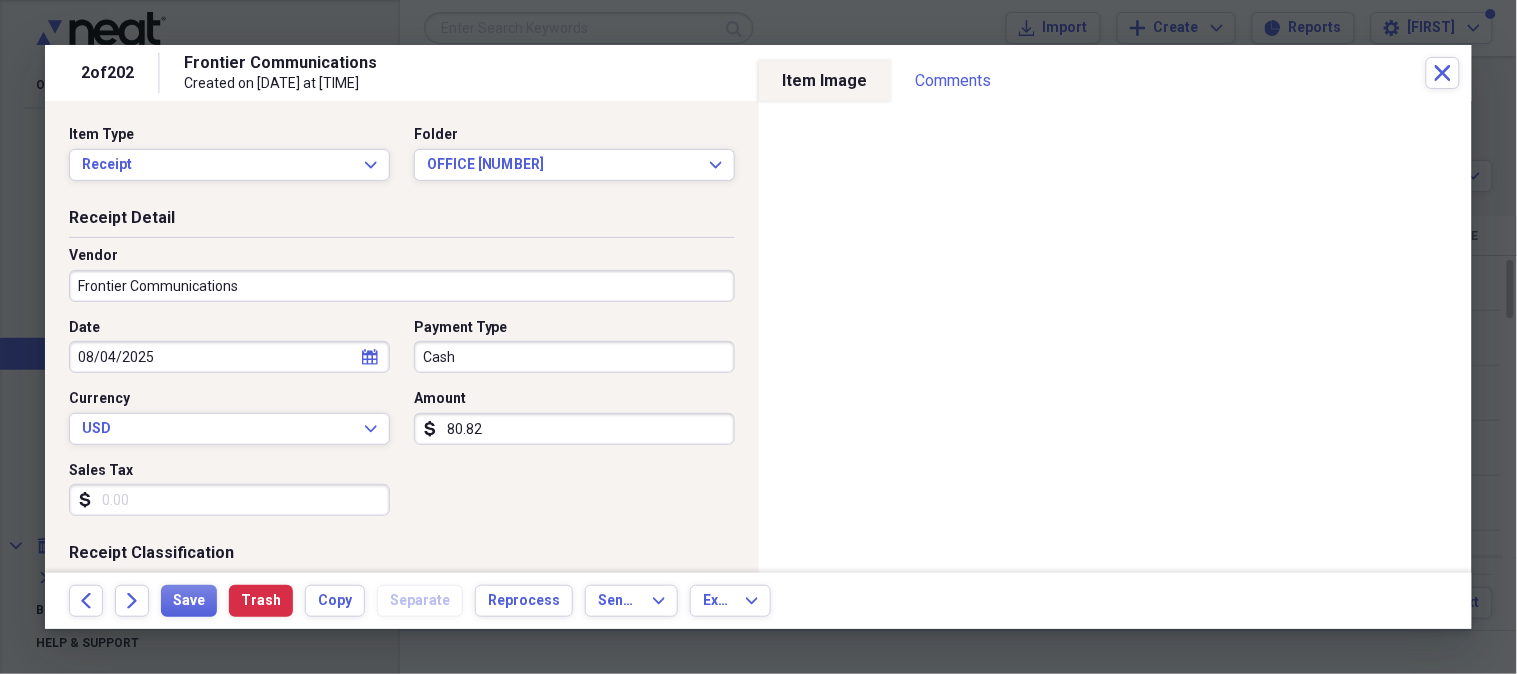 click on "Cash" at bounding box center (574, 357) 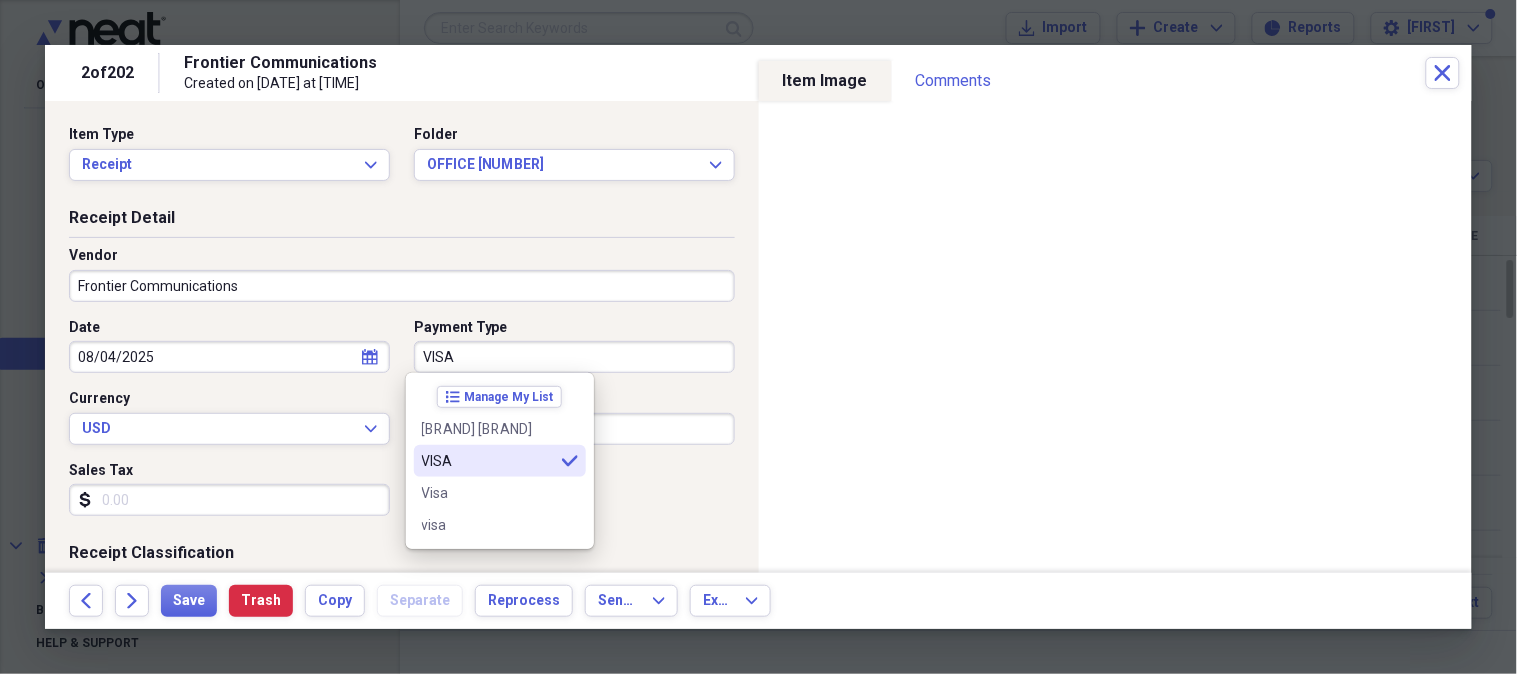 type on "VISA" 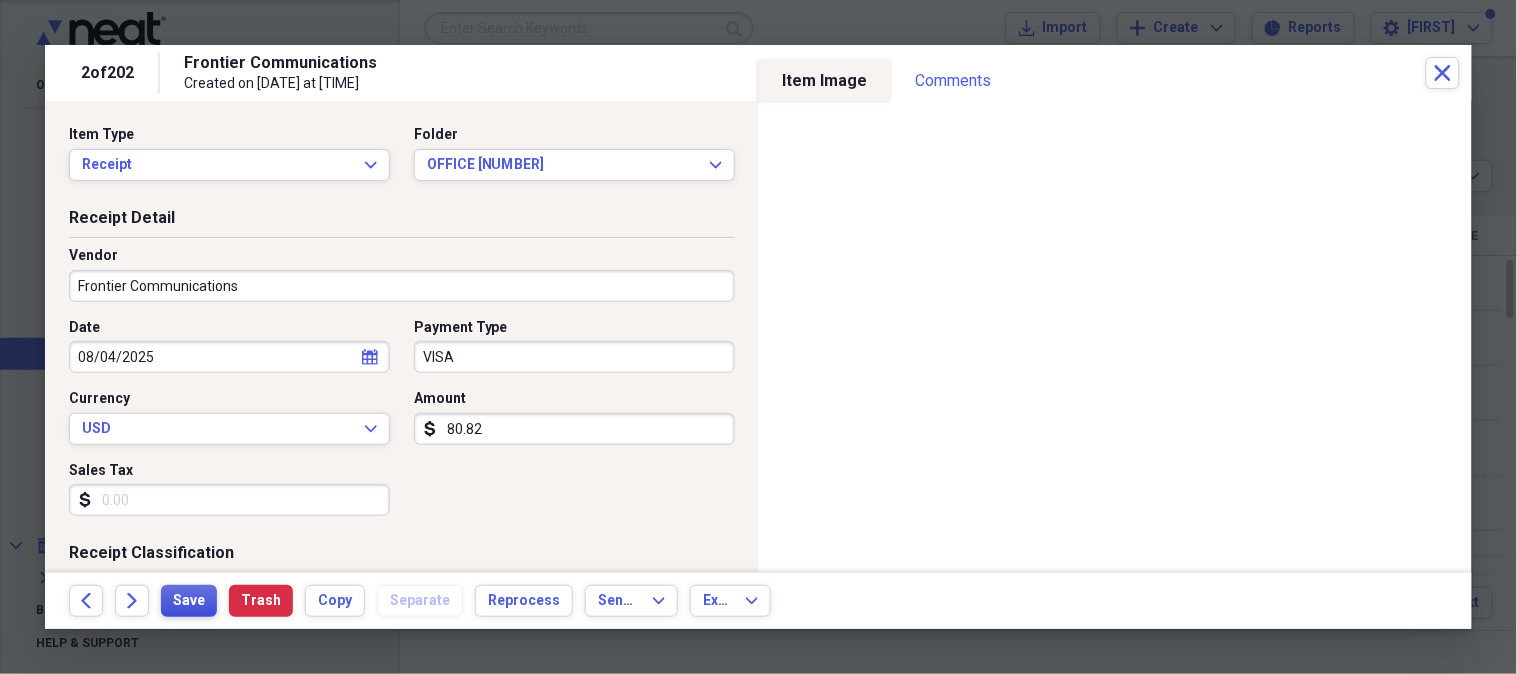 click on "Save" at bounding box center [189, 601] 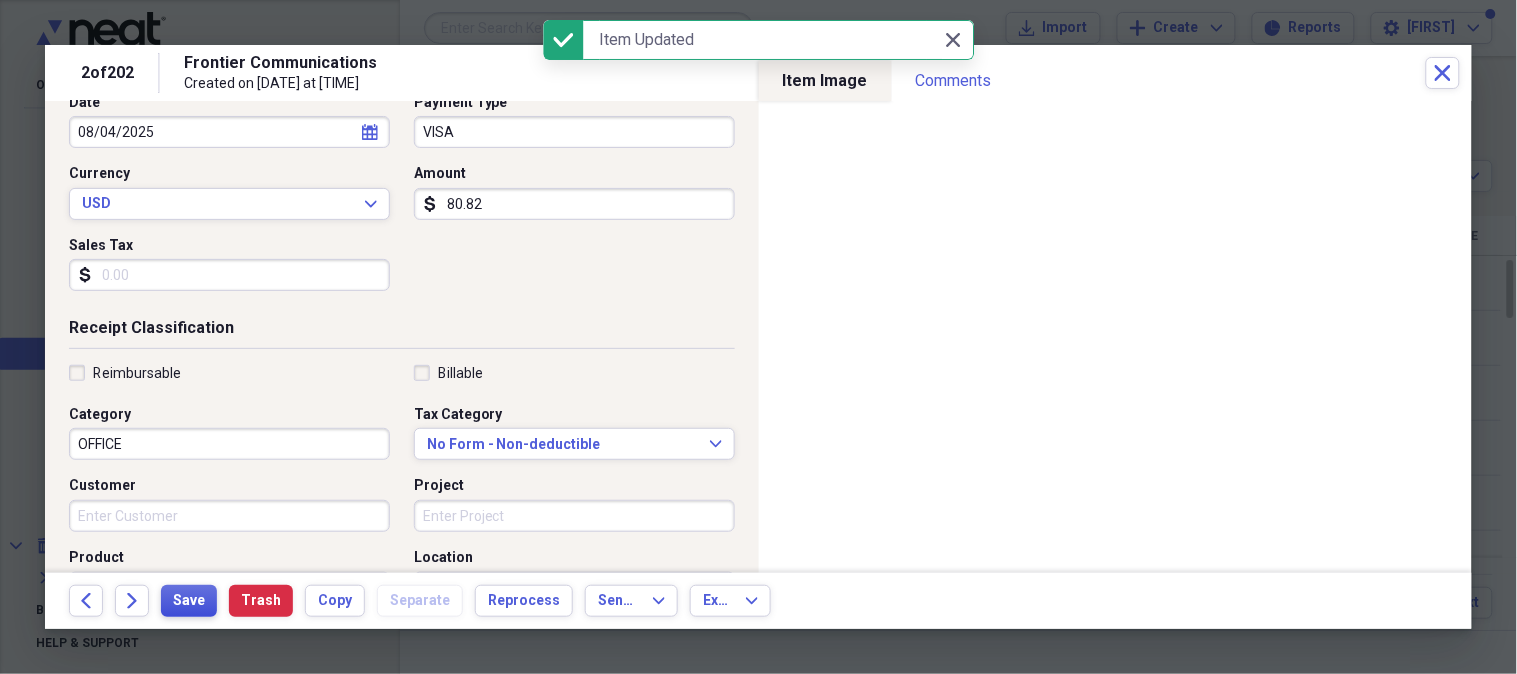 scroll, scrollTop: 238, scrollLeft: 0, axis: vertical 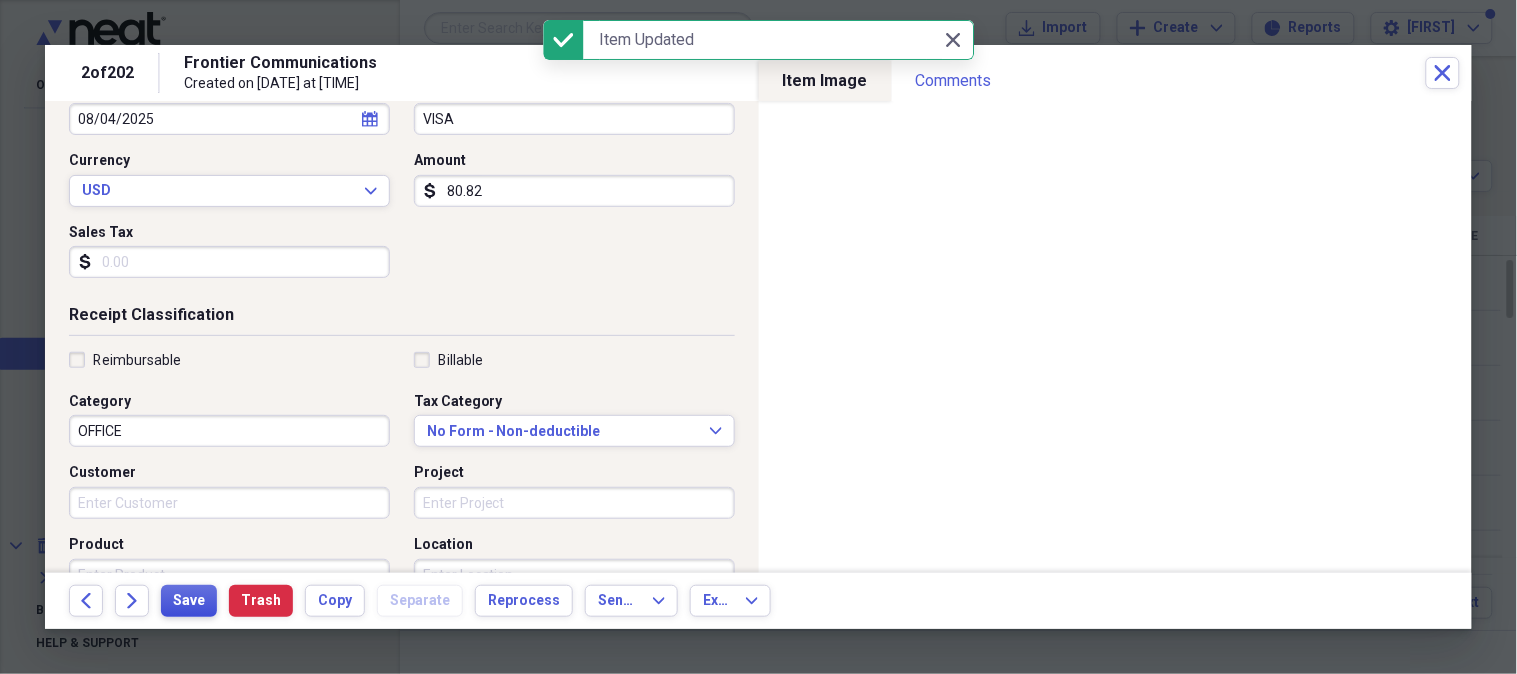 click on "Save" at bounding box center (189, 601) 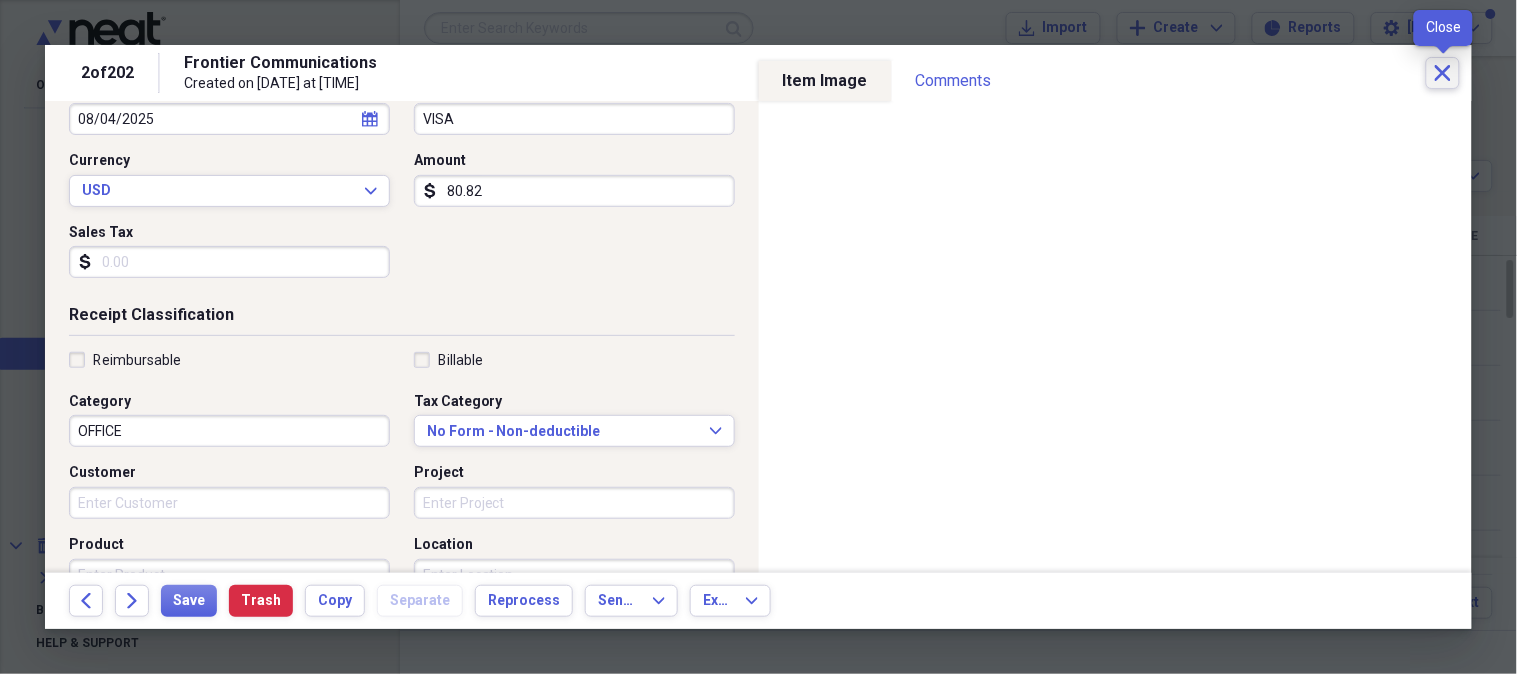 click on "Close" 